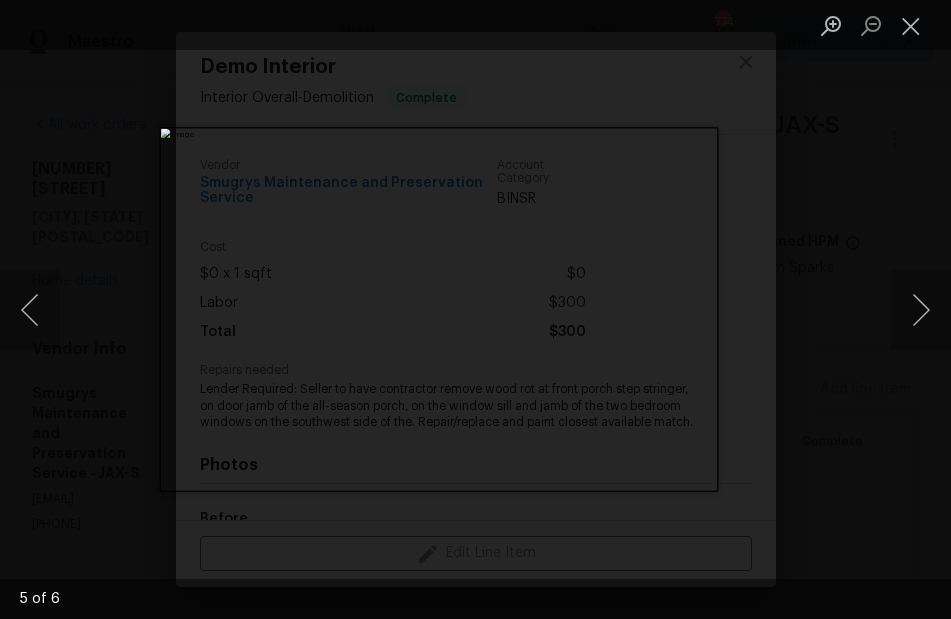 scroll, scrollTop: 0, scrollLeft: 0, axis: both 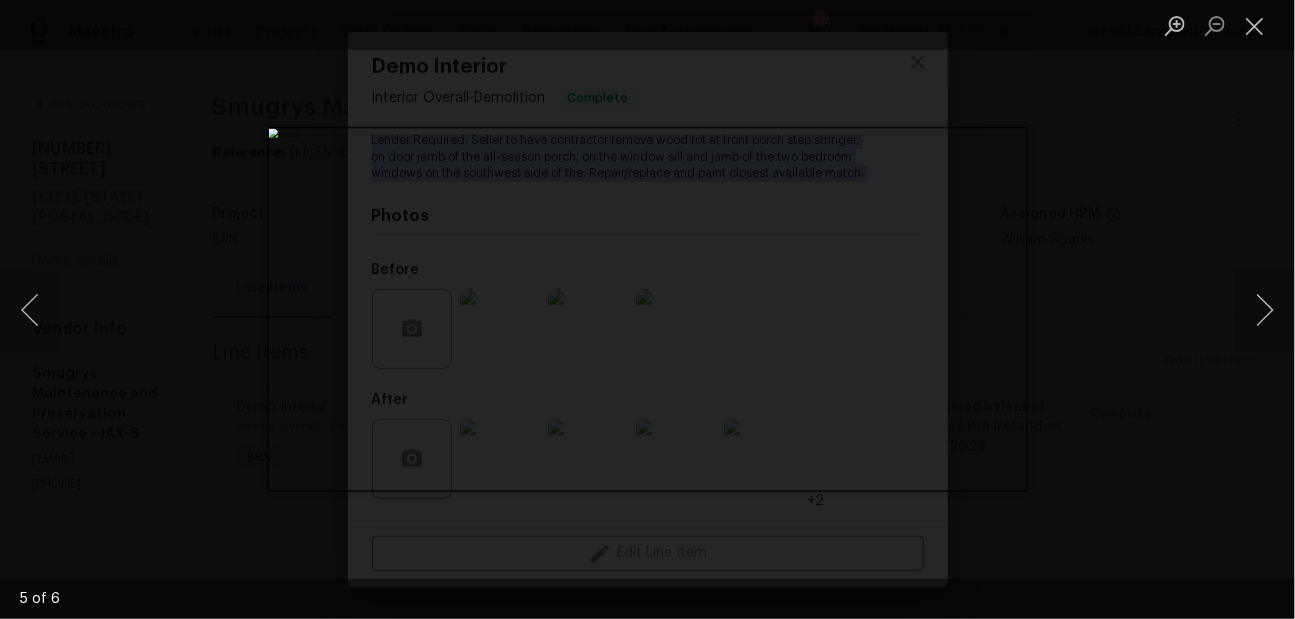 click at bounding box center (647, 309) 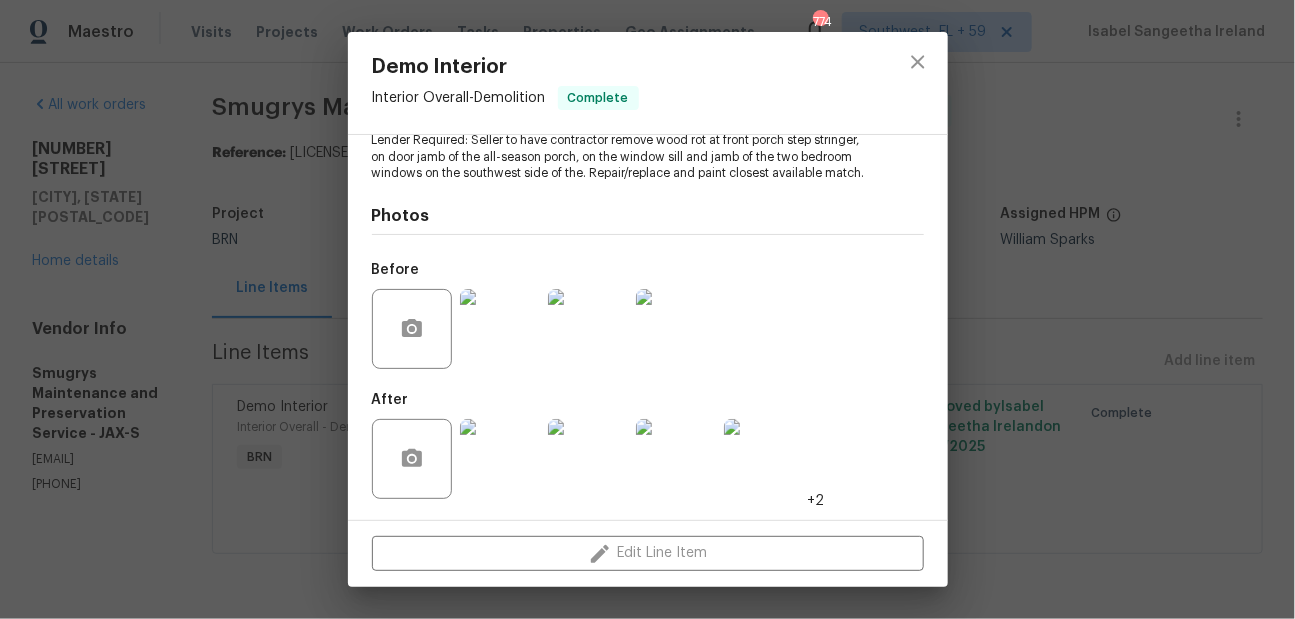 click on "Demo Interior Interior Overall  -  Demolition Complete Vendor Smugrys Maintenance and Preservation Service Account Category BINSR Cost $0 x 1 sqft $0 Labor $300 Total $300 Repairs needed Lender Required: Seller to have contractor remove wood rot at front porch step stringer, on door jamb of the all-season porch, on the window sill and jamb of the two bedroom windows on the southwest side of the. Repair/replace and paint closest available match. Photos Before After  +2  Edit Line Item" at bounding box center (647, 309) 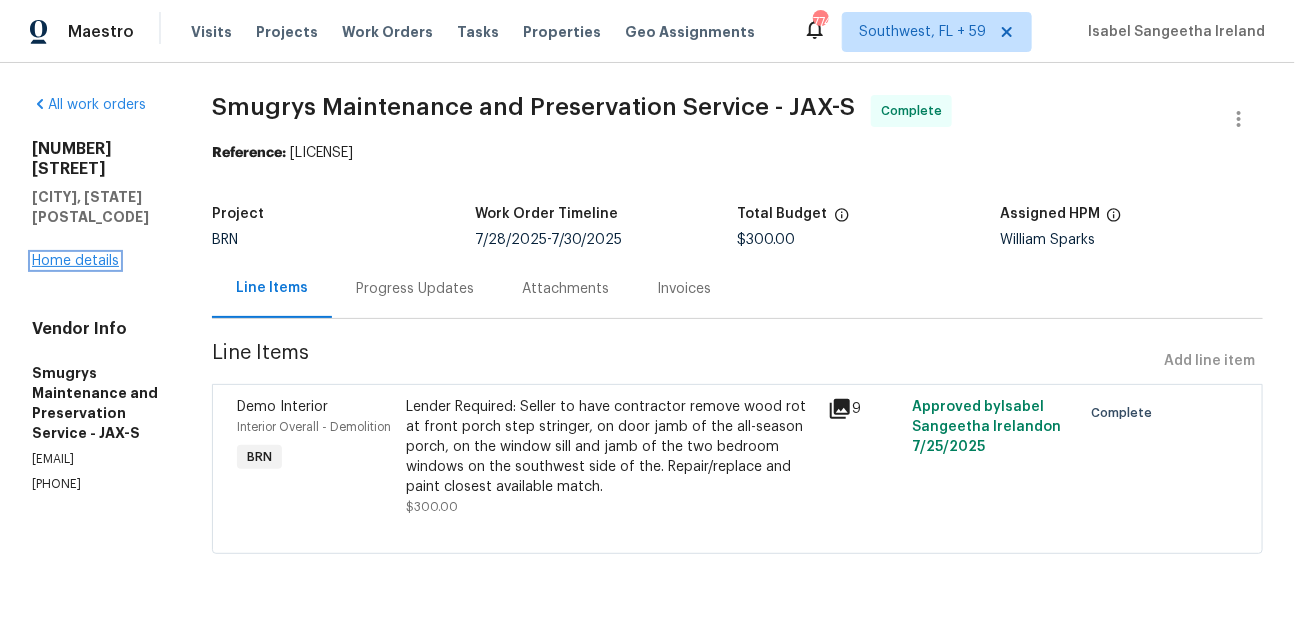 click on "Home details" at bounding box center [75, 261] 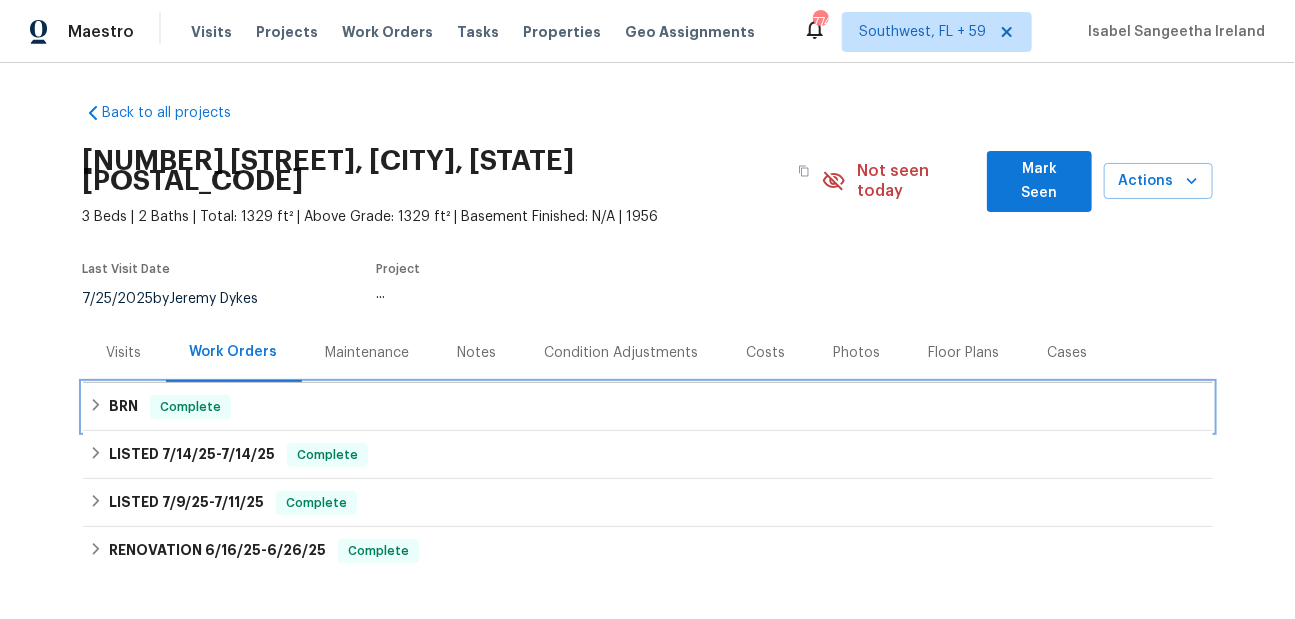 click on "BRN   Complete" at bounding box center [648, 407] 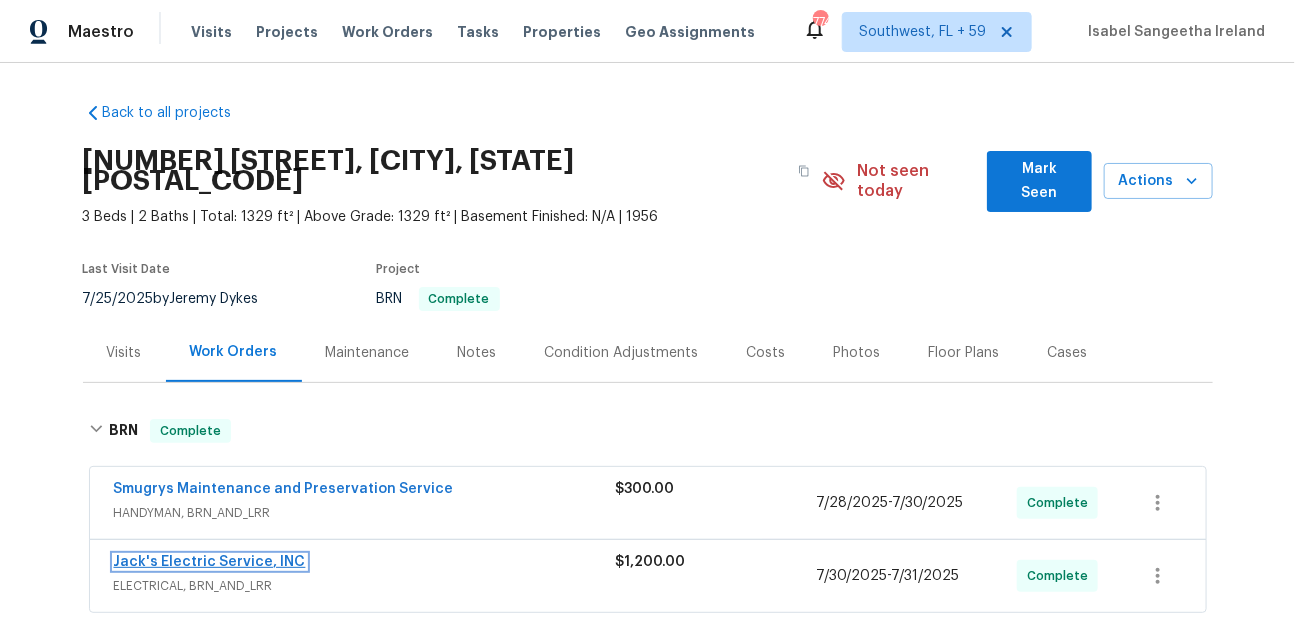 click on "Jack's Electric Service, INC" at bounding box center (210, 562) 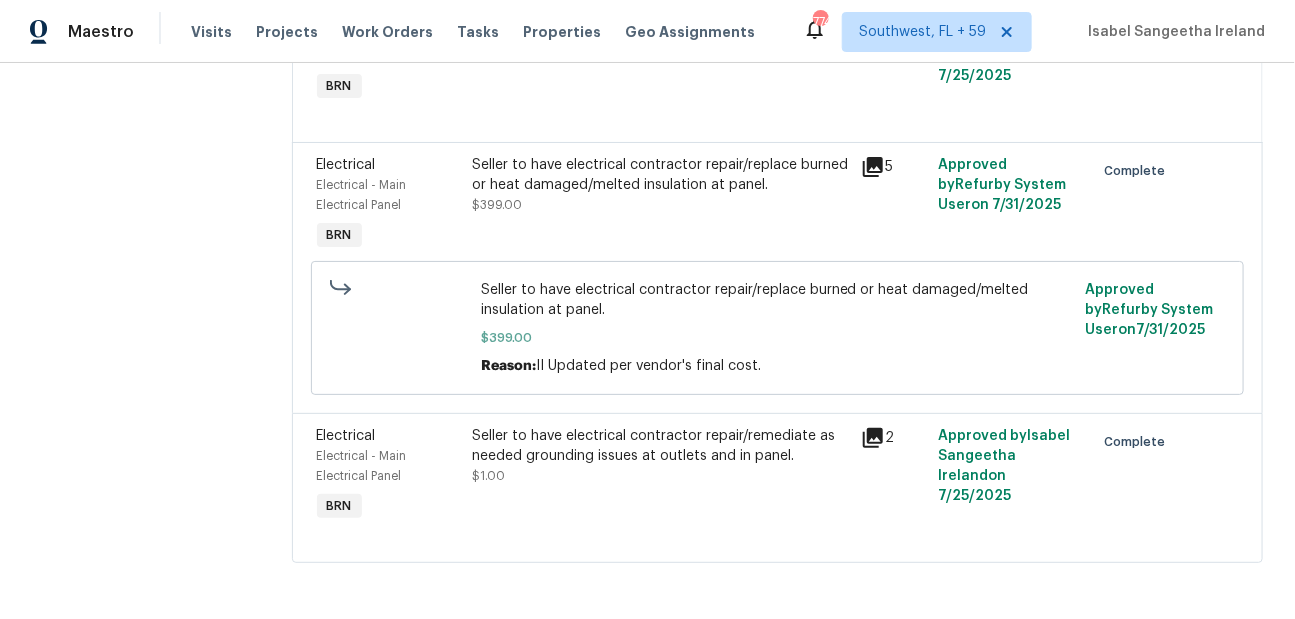 scroll, scrollTop: 4, scrollLeft: 0, axis: vertical 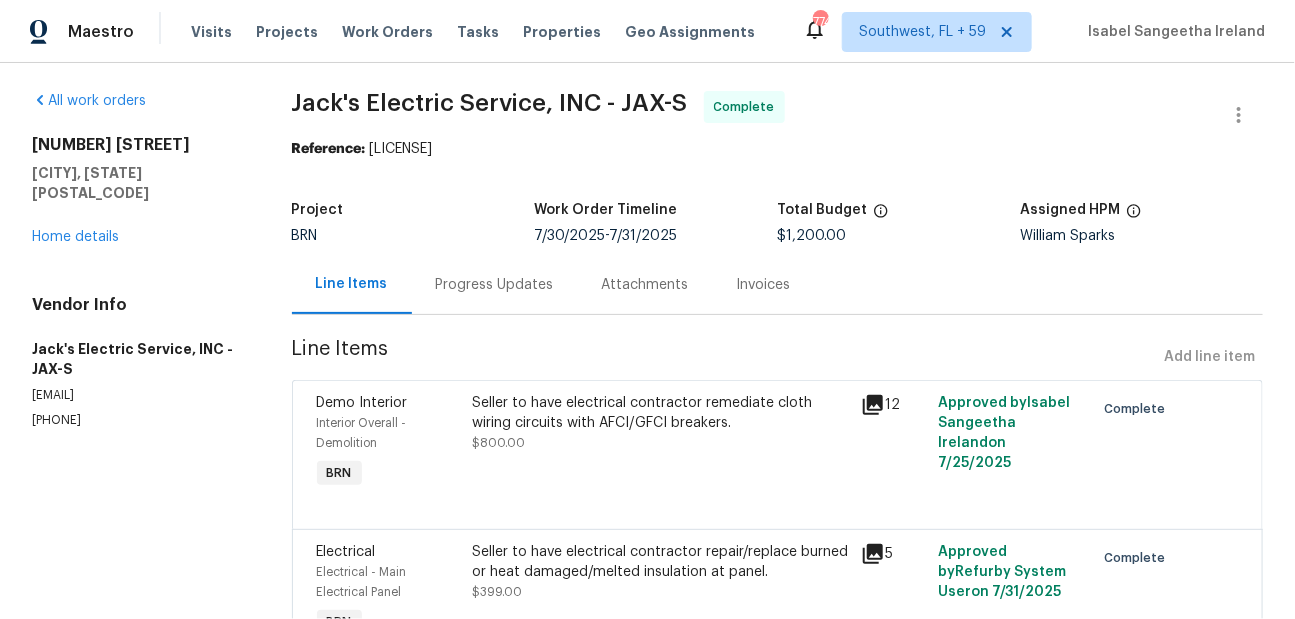 click on "Seller to have electrical contractor remediate cloth wiring circuits with AFCI/GFCI breakers." at bounding box center (660, 413) 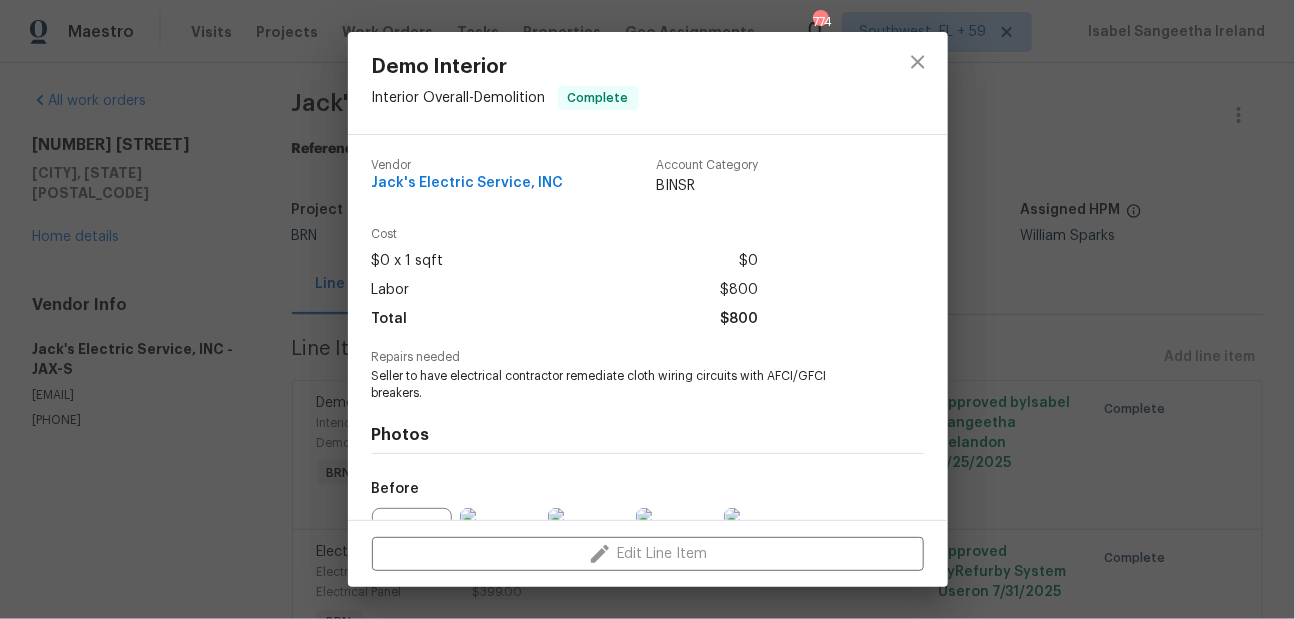 click on "Seller to have electrical contractor remediate cloth wiring circuits with AFCI/GFCI breakers." at bounding box center [620, 385] 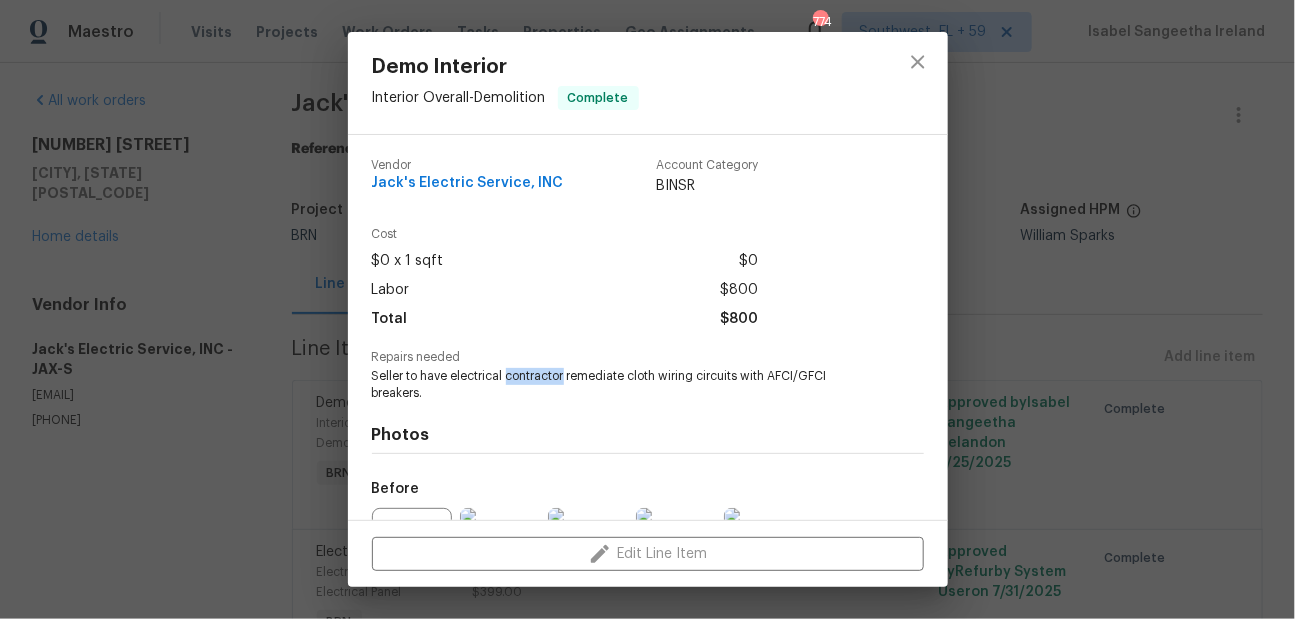 click on "Seller to have electrical contractor remediate cloth wiring circuits with AFCI/GFCI breakers." at bounding box center (620, 385) 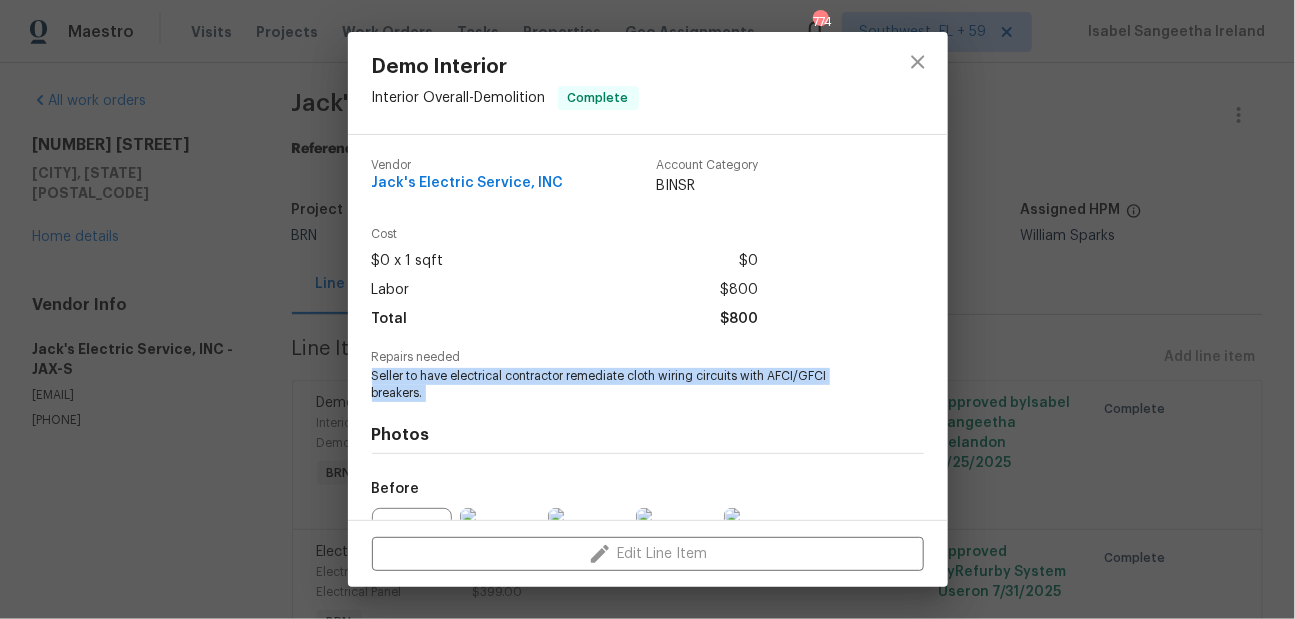 click on "Seller to have electrical contractor remediate cloth wiring circuits with AFCI/GFCI breakers." at bounding box center [620, 385] 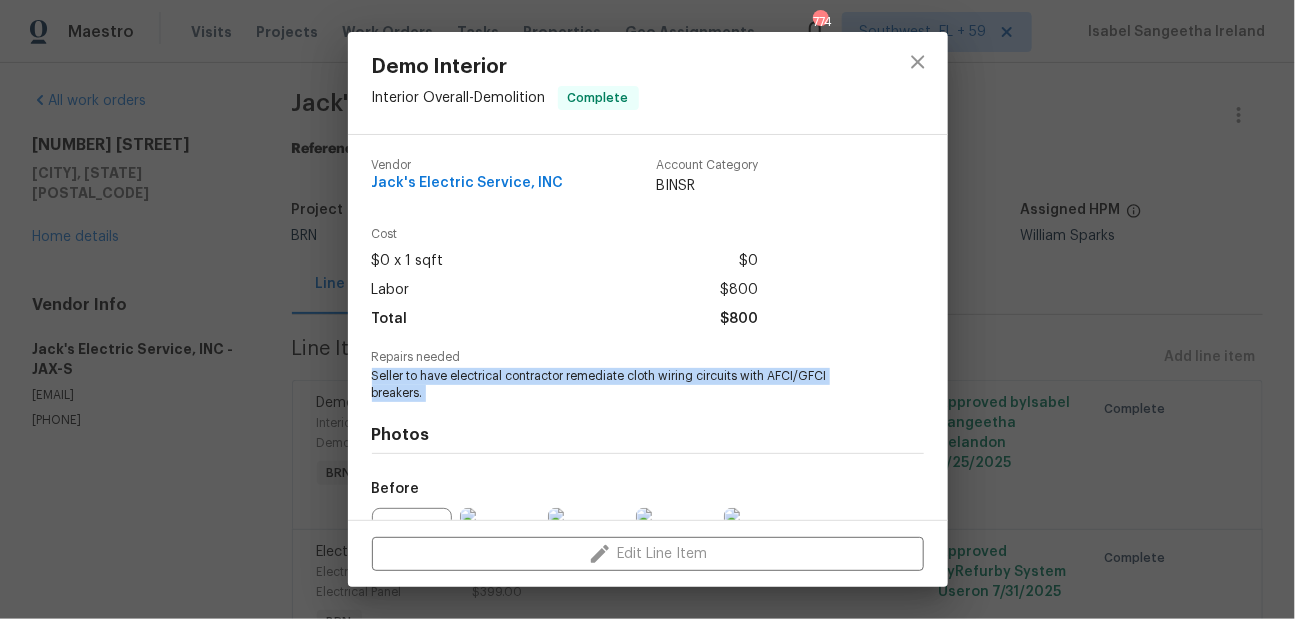 scroll, scrollTop: 219, scrollLeft: 0, axis: vertical 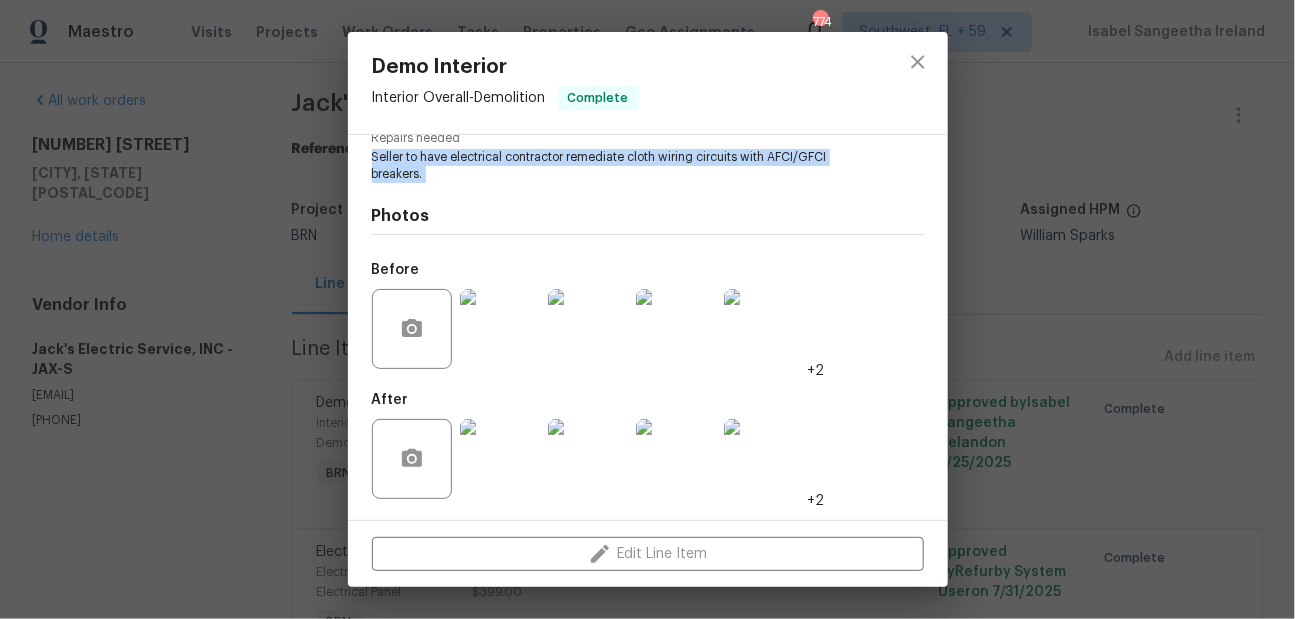 click at bounding box center (588, 329) 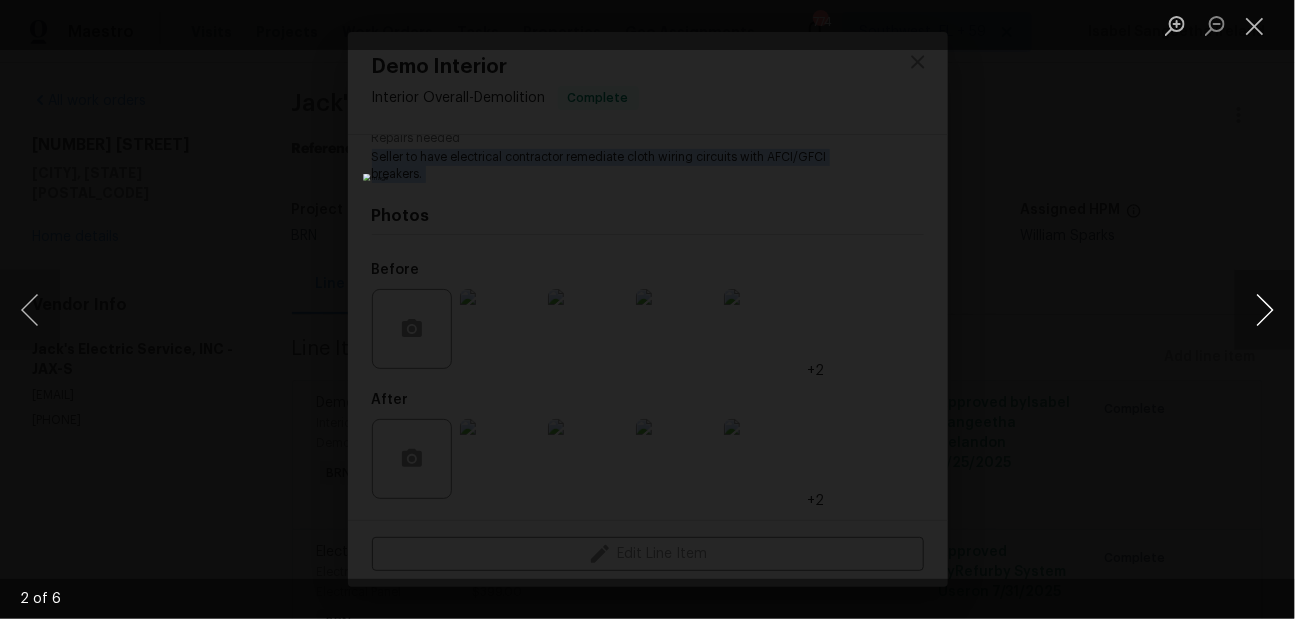 click at bounding box center (1265, 310) 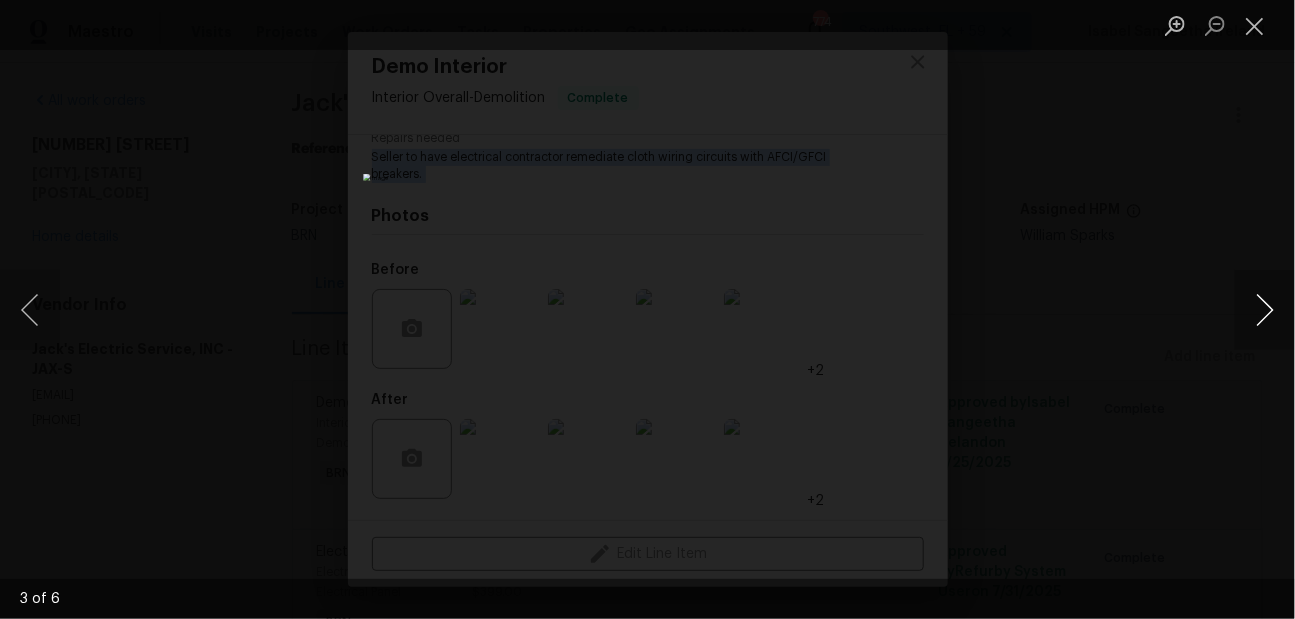 click at bounding box center [1265, 310] 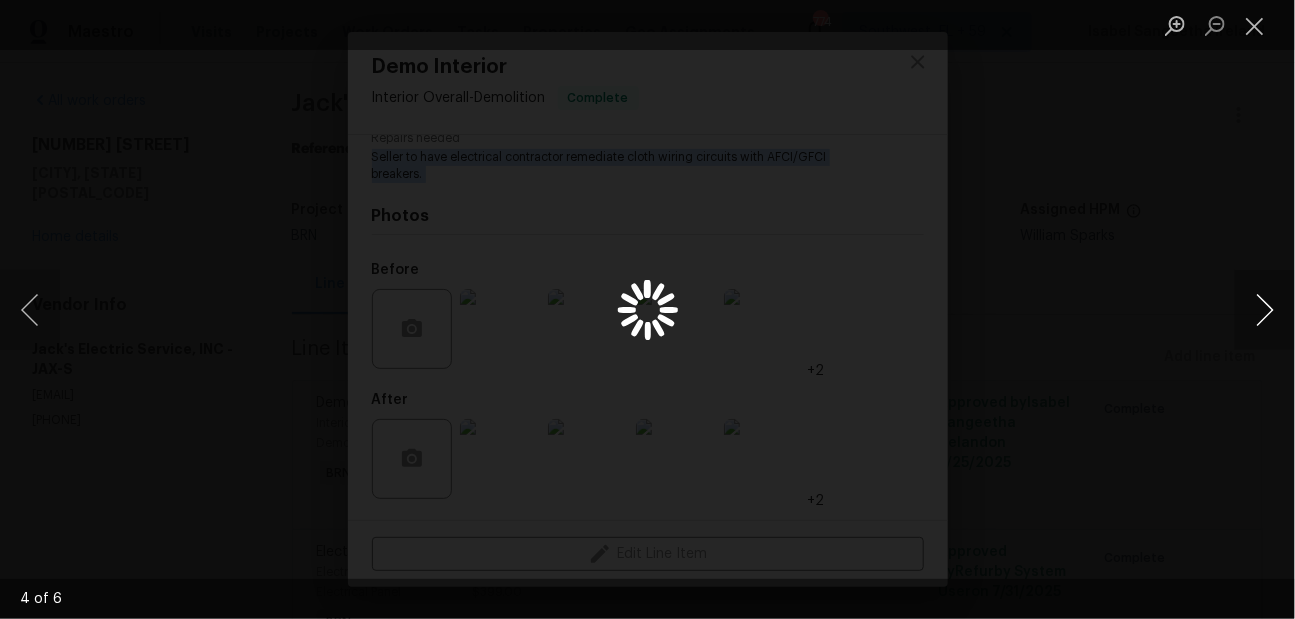click at bounding box center [1265, 310] 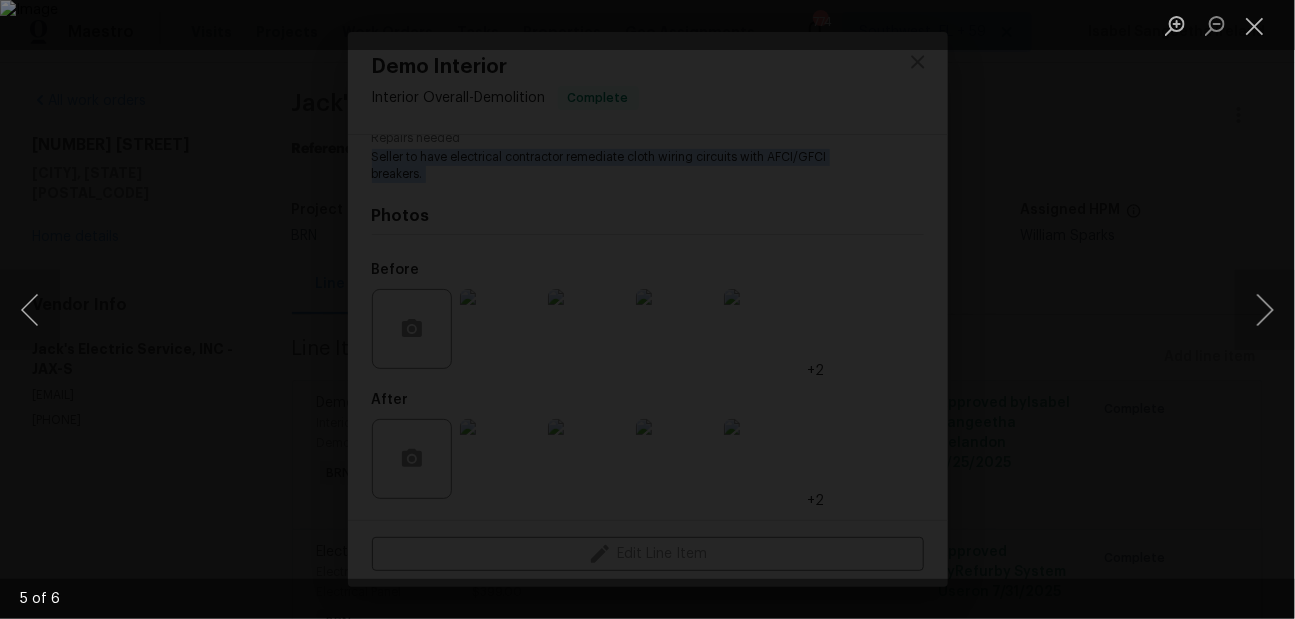 click at bounding box center [647, 309] 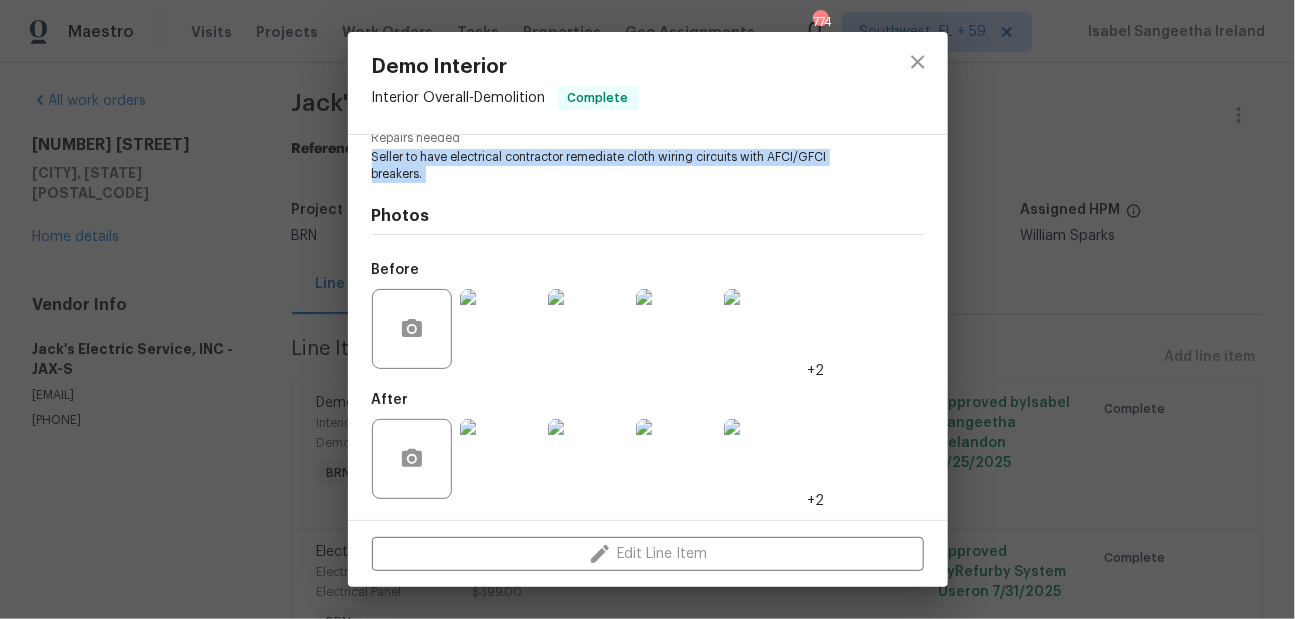 click at bounding box center (588, 459) 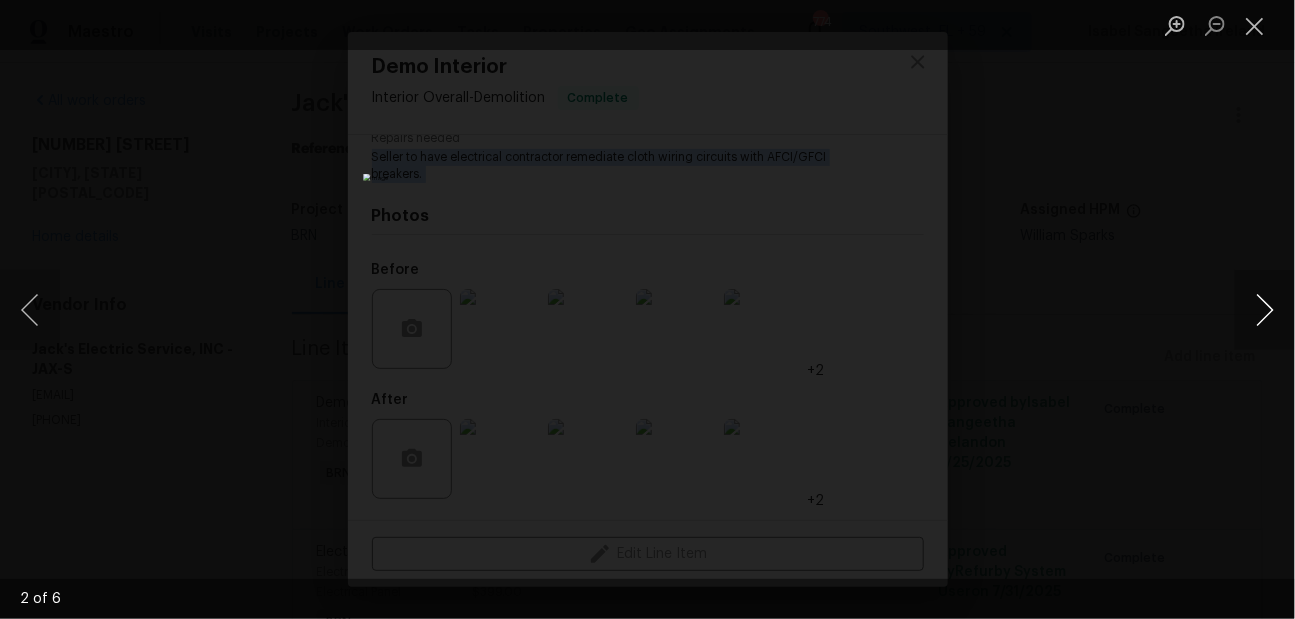click at bounding box center [1265, 310] 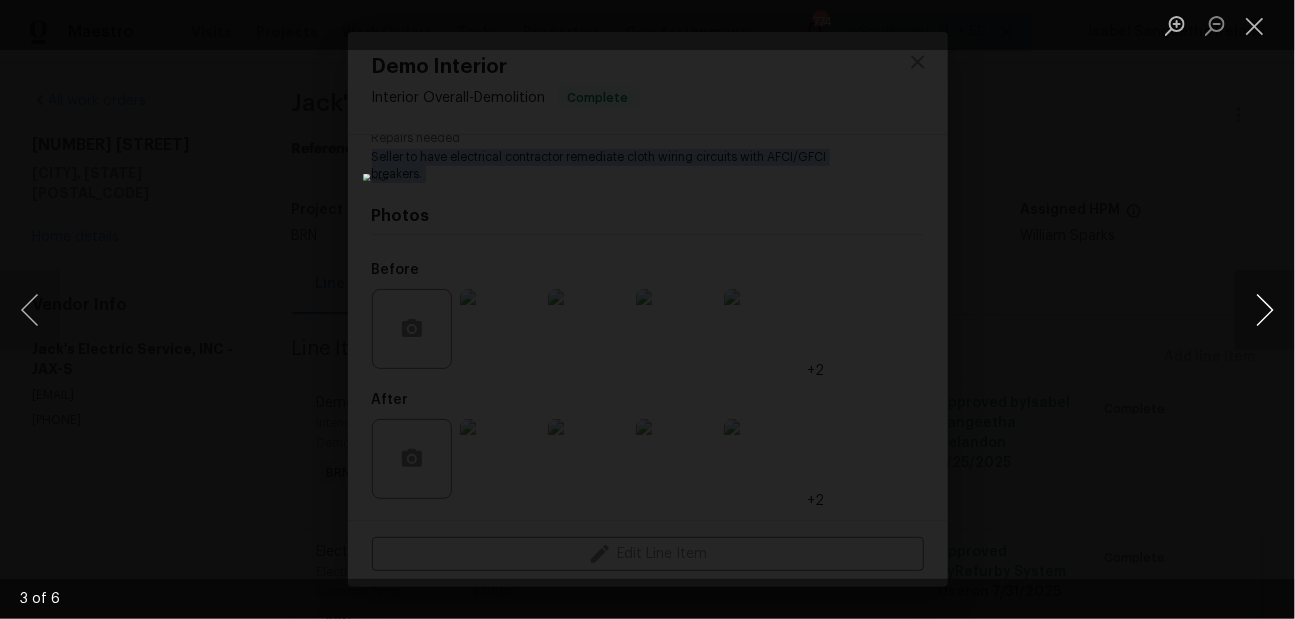 click at bounding box center (1265, 310) 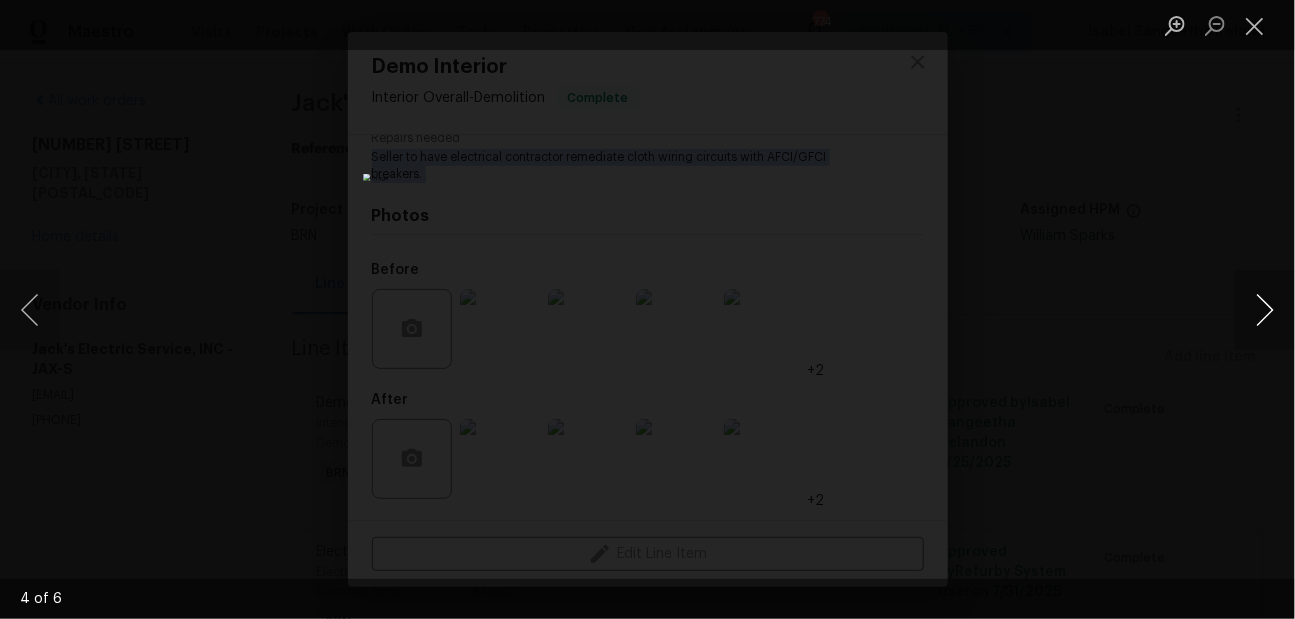 click at bounding box center [1265, 310] 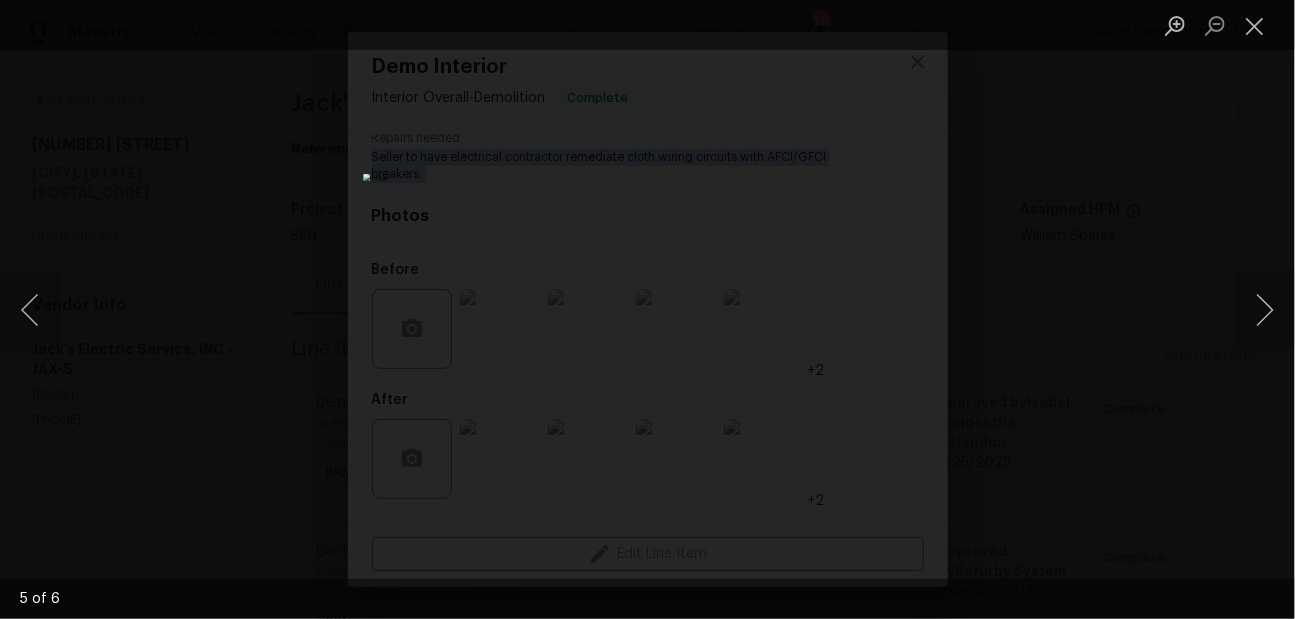 click at bounding box center [647, 309] 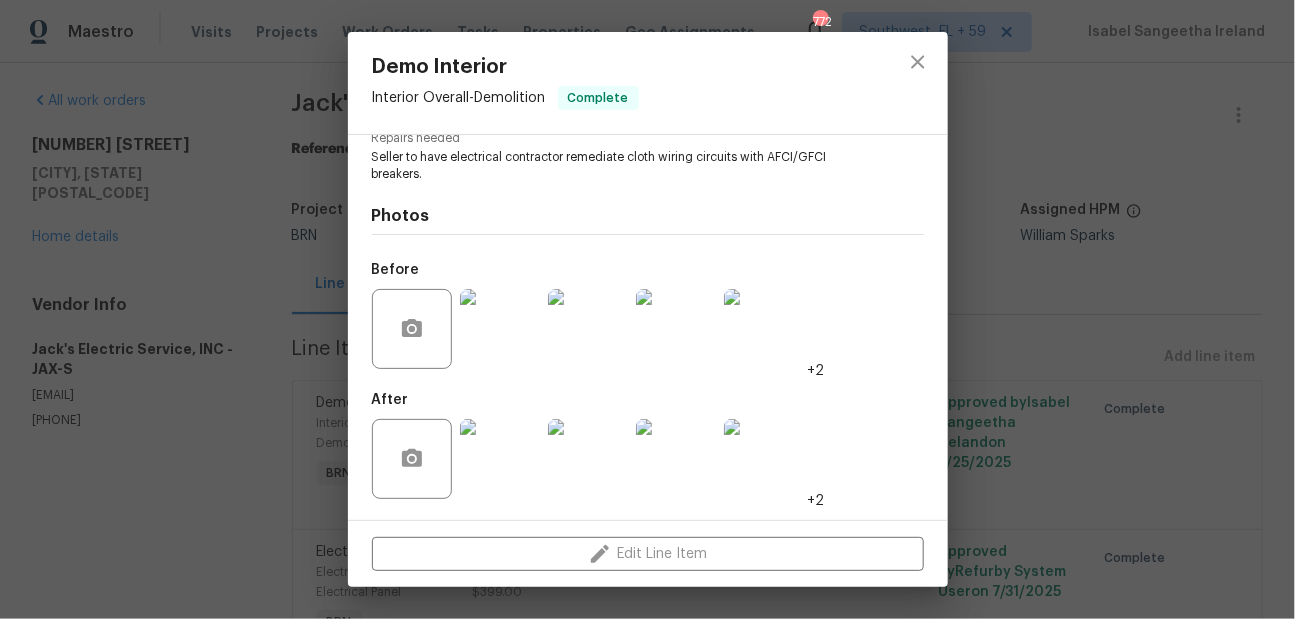 click on "Demo Interior Interior Overall  -  Demolition Complete Vendor Jack's Electric Service, INC Account Category BINSR Cost $0 x 1 sqft $0 Labor $800 Total $800 Repairs needed Seller to have electrical contractor remediate cloth wiring circuits with AFCI/GFCI breakers. Photos Before  +2 After  +2  Edit Line Item" at bounding box center [647, 309] 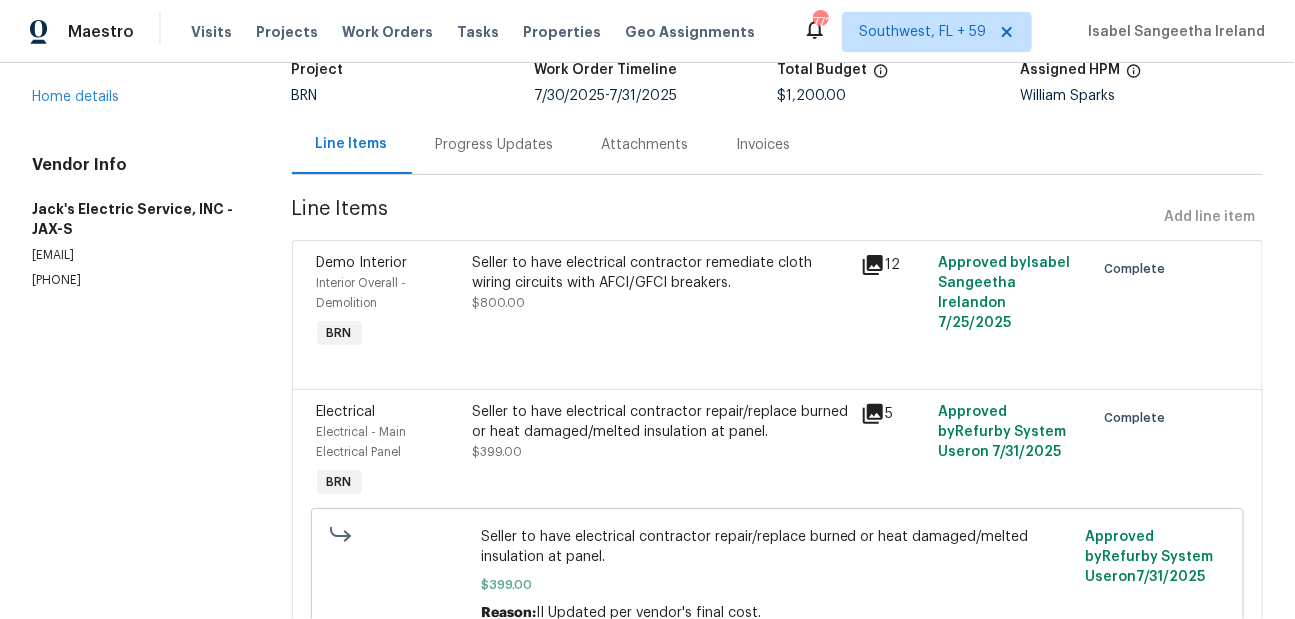 scroll, scrollTop: 281, scrollLeft: 0, axis: vertical 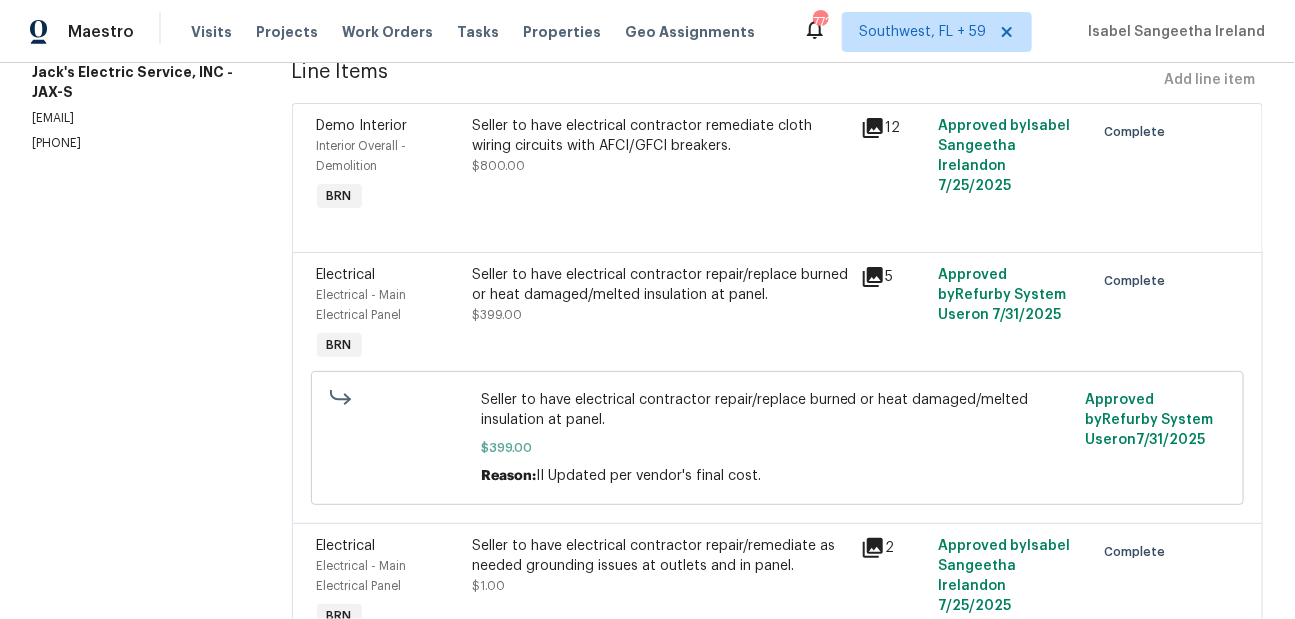 click on "Seller to have electrical contractor repair/replace burned or heat damaged/melted insulation at panel. $399.00" at bounding box center [660, 295] 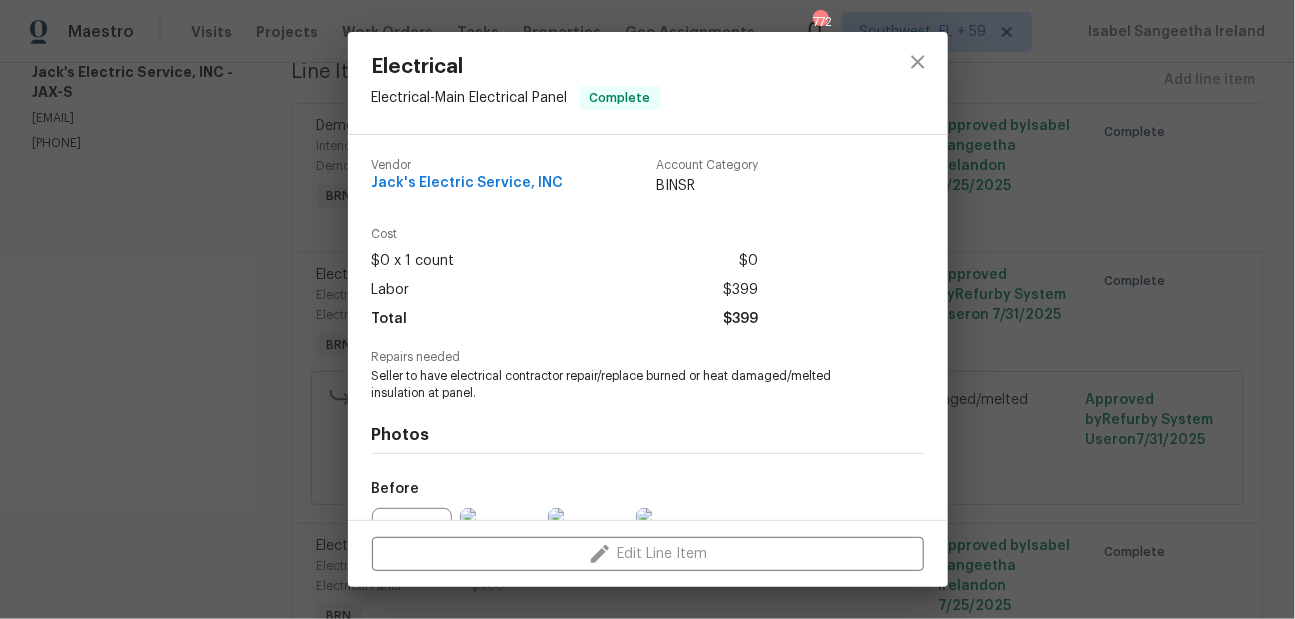 click on "Repairs needed" at bounding box center [648, 357] 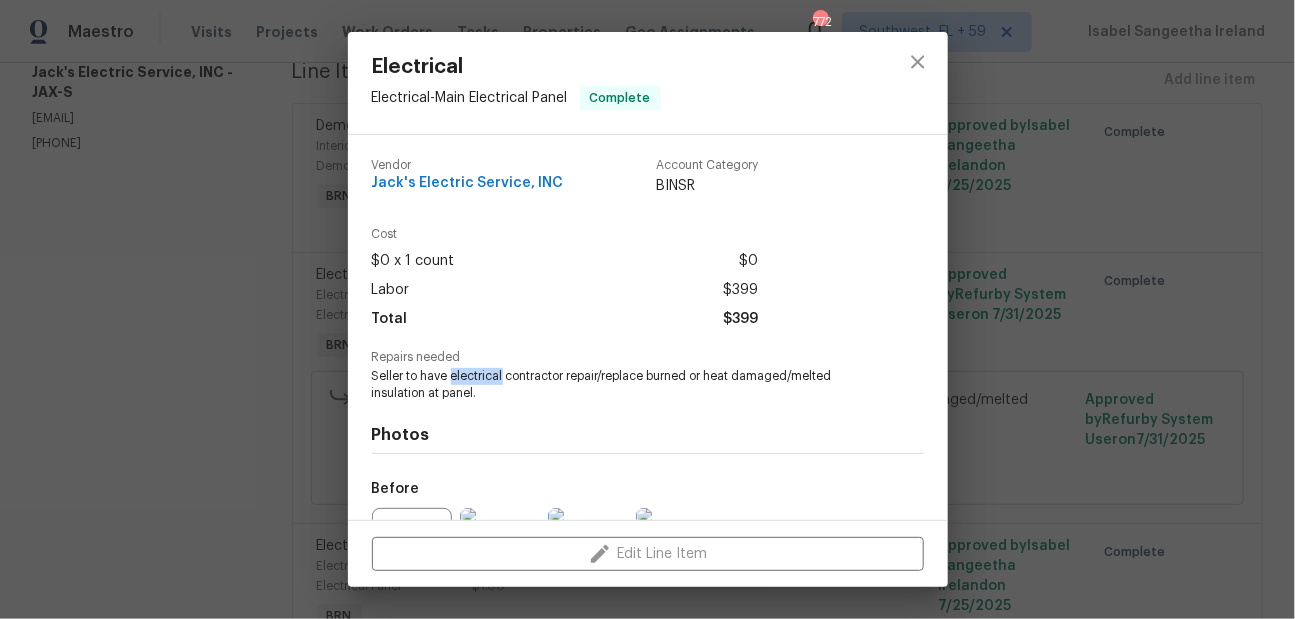 click on "Seller to have electrical contractor repair/replace burned or heat damaged/melted insulation at panel." at bounding box center (620, 385) 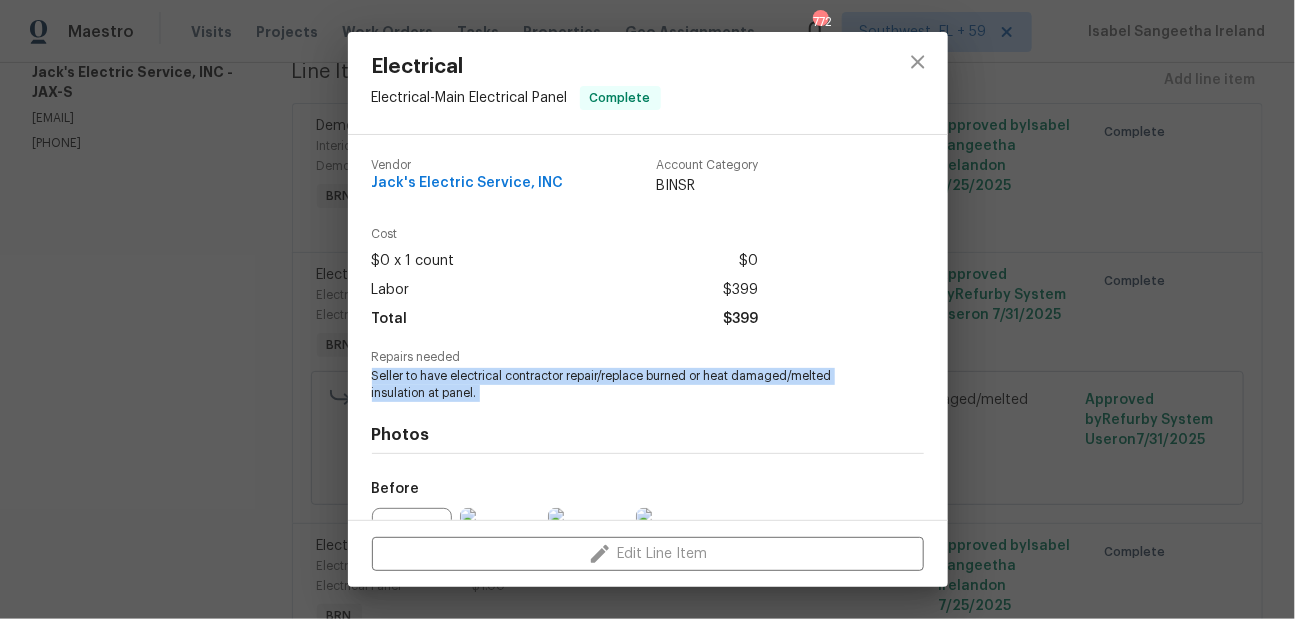 click on "Seller to have electrical contractor repair/replace burned or heat damaged/melted insulation at panel." at bounding box center (620, 385) 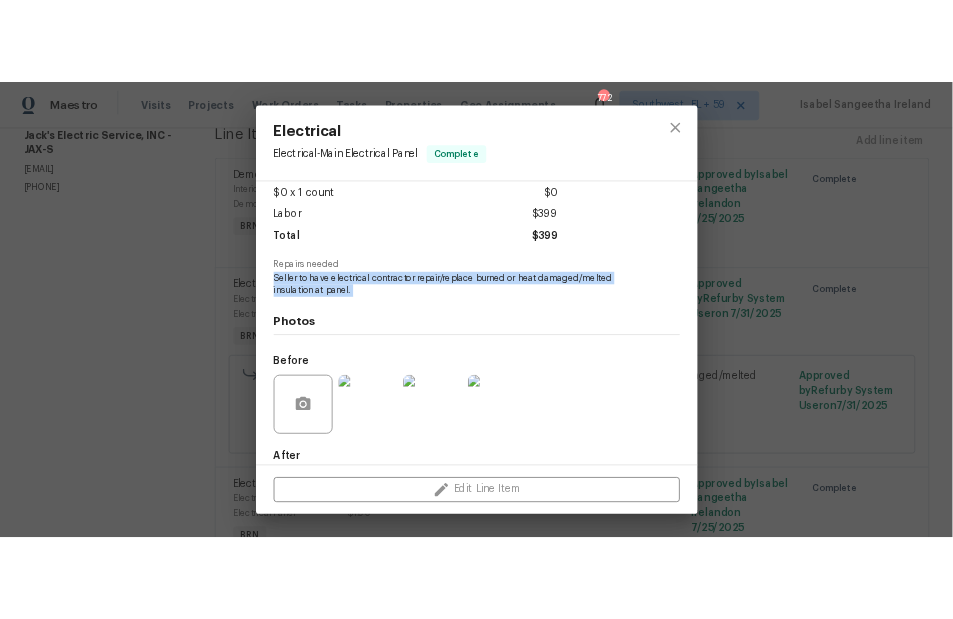 scroll, scrollTop: 219, scrollLeft: 0, axis: vertical 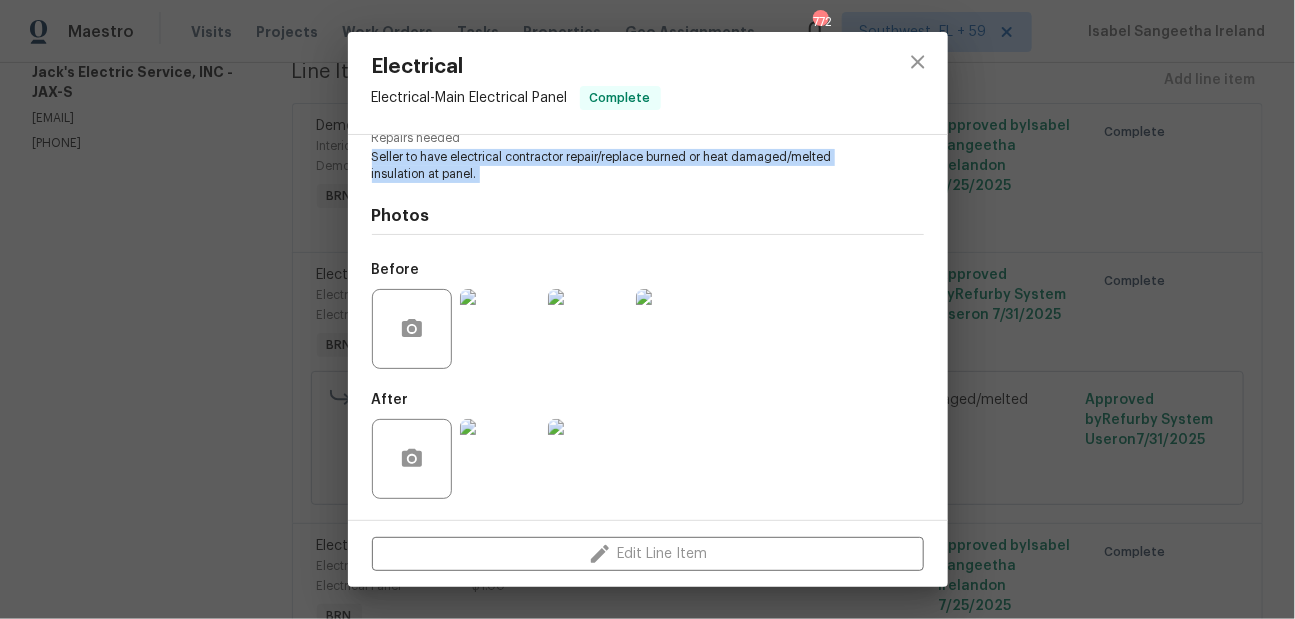 click at bounding box center (588, 329) 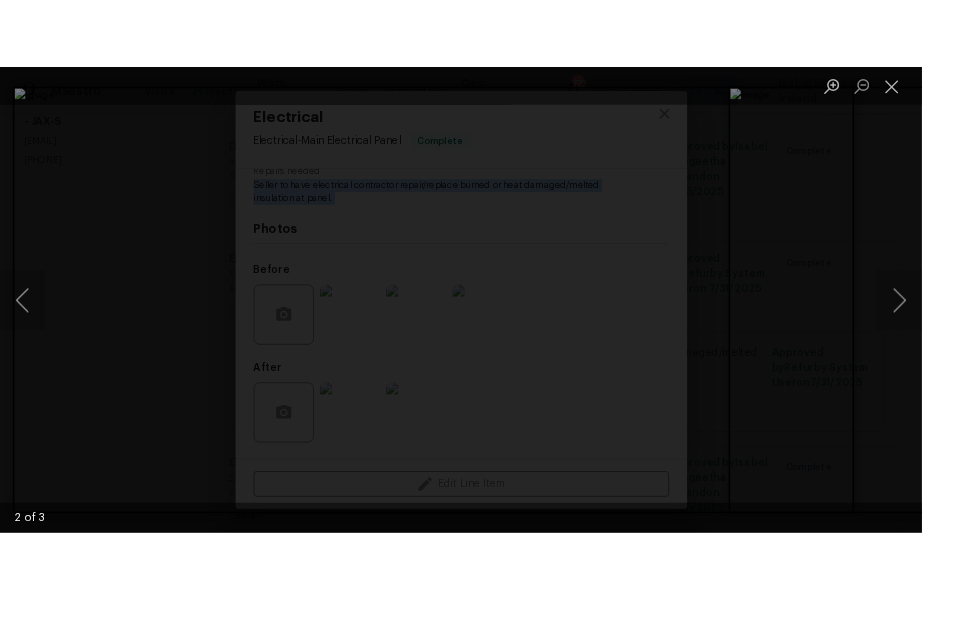 scroll, scrollTop: 281, scrollLeft: 0, axis: vertical 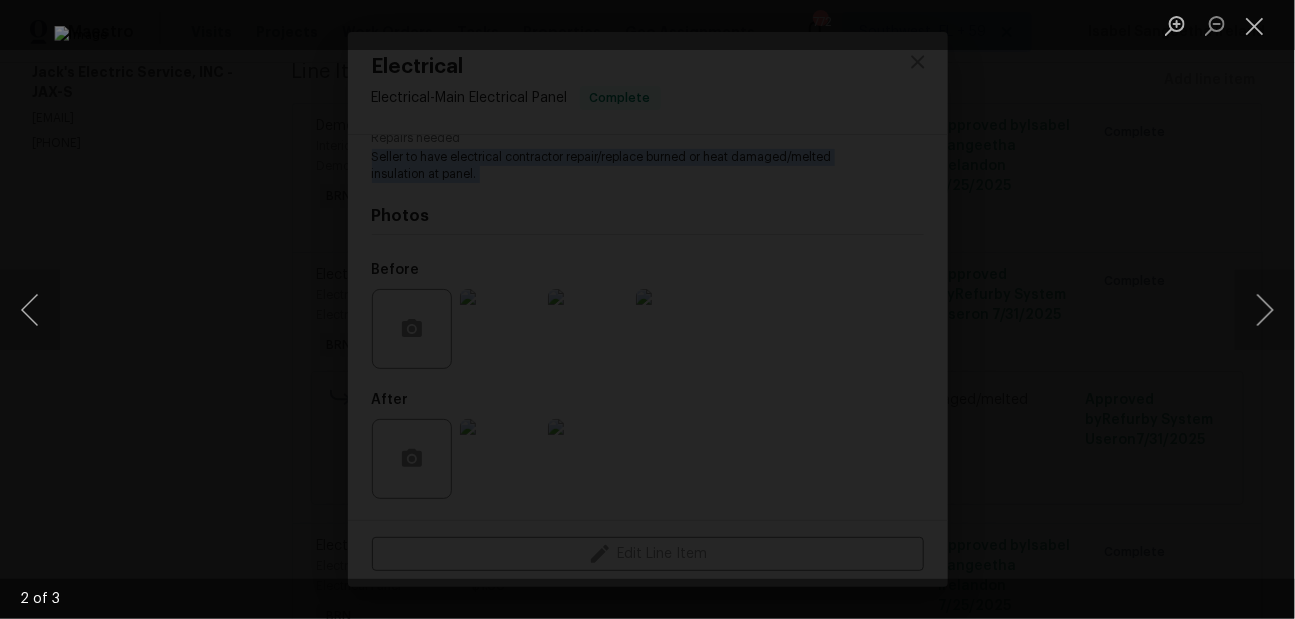 click at bounding box center (647, 309) 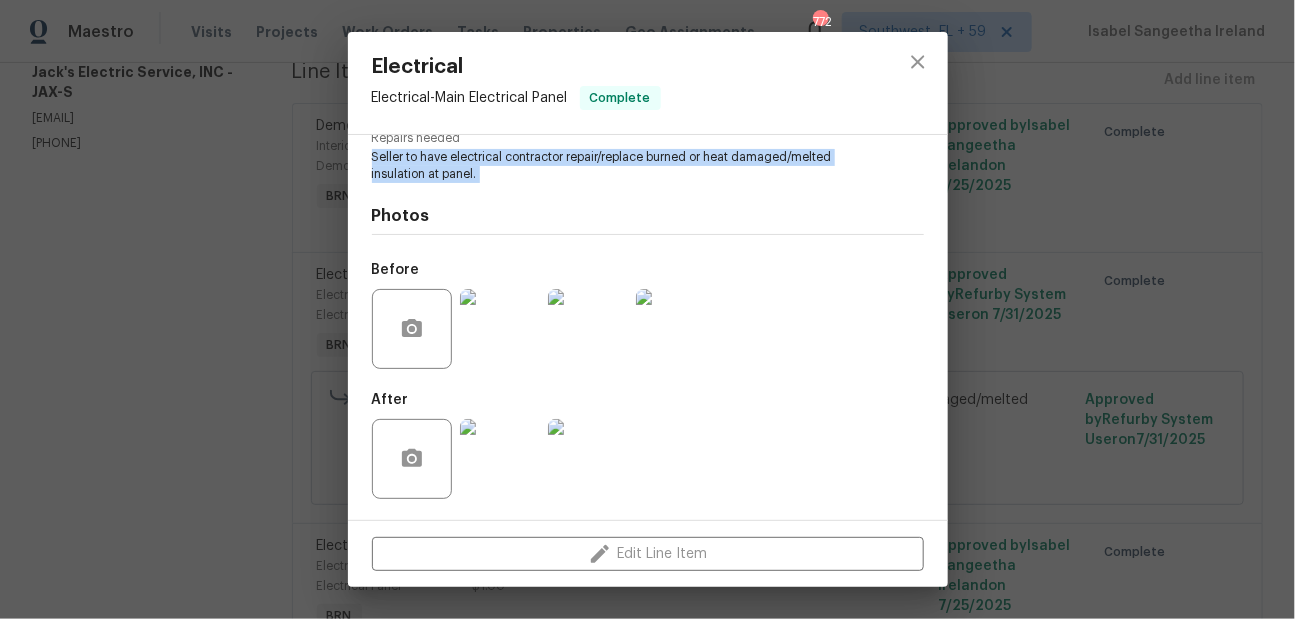click at bounding box center [500, 459] 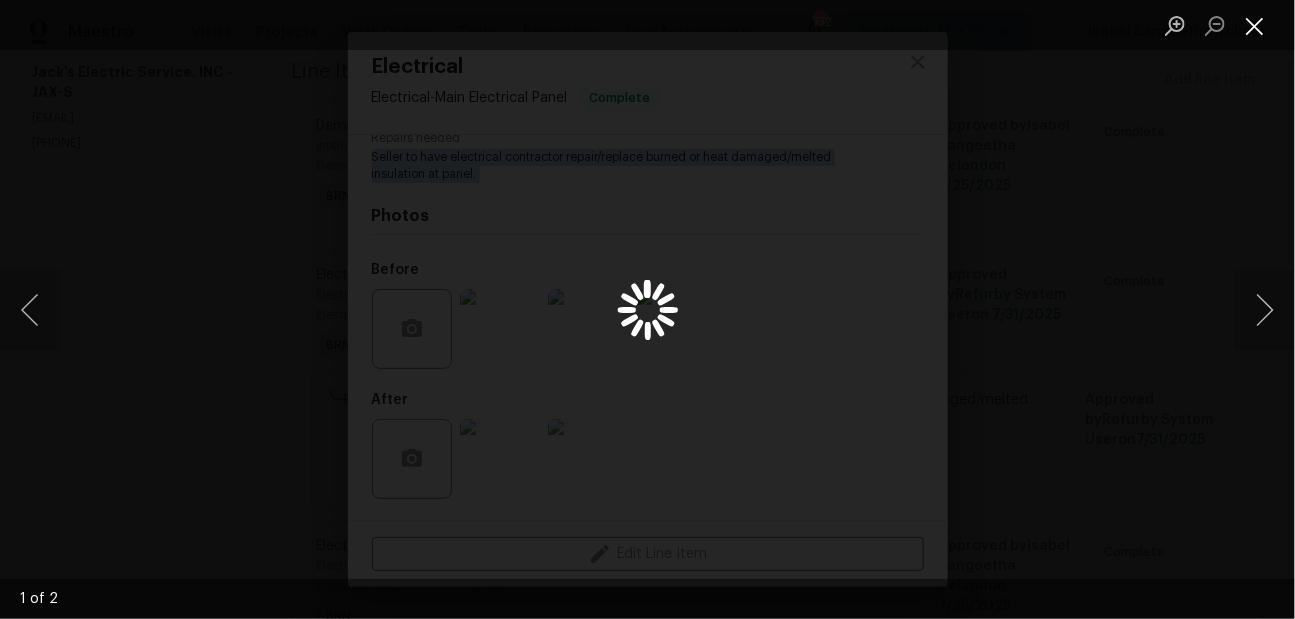 click at bounding box center [1255, 25] 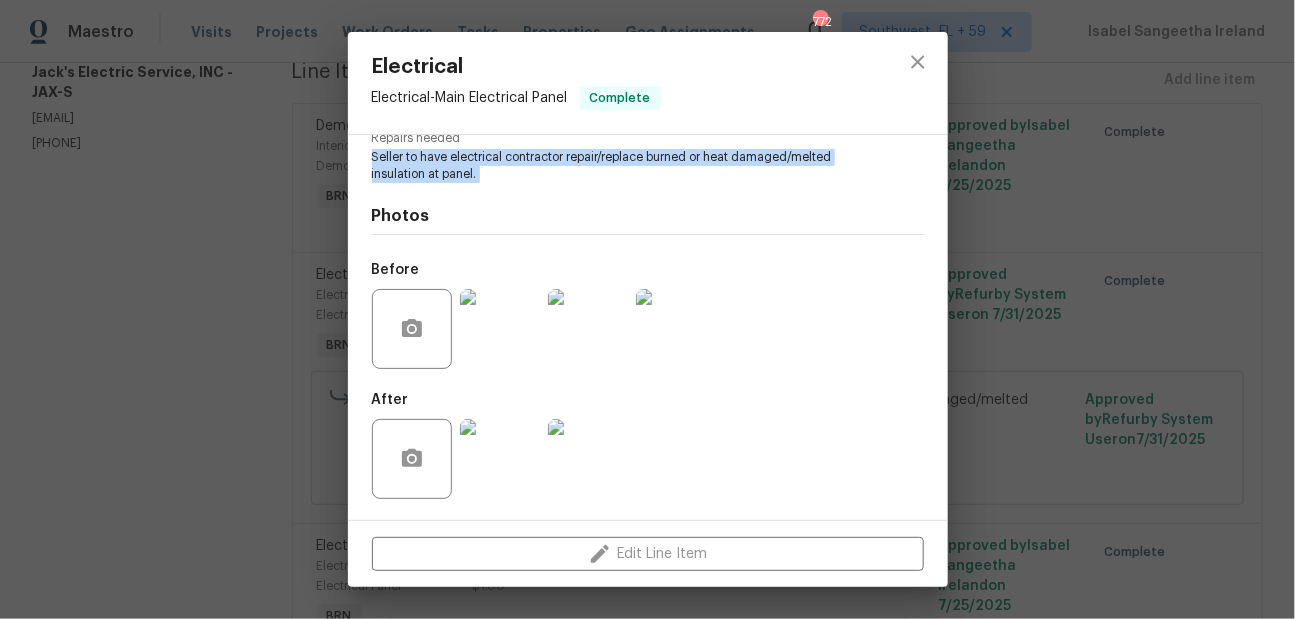 click at bounding box center [588, 459] 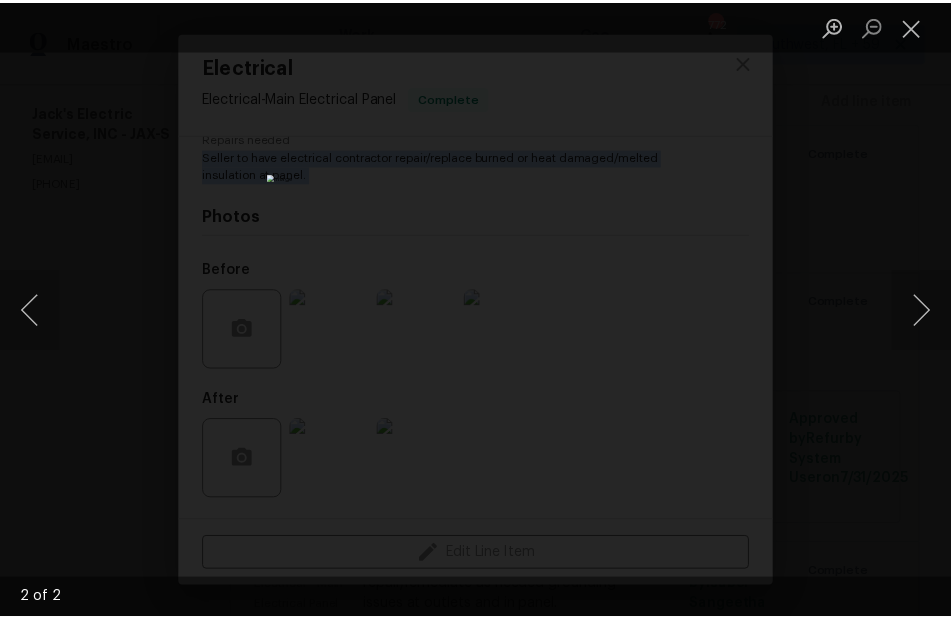 scroll, scrollTop: 301, scrollLeft: 0, axis: vertical 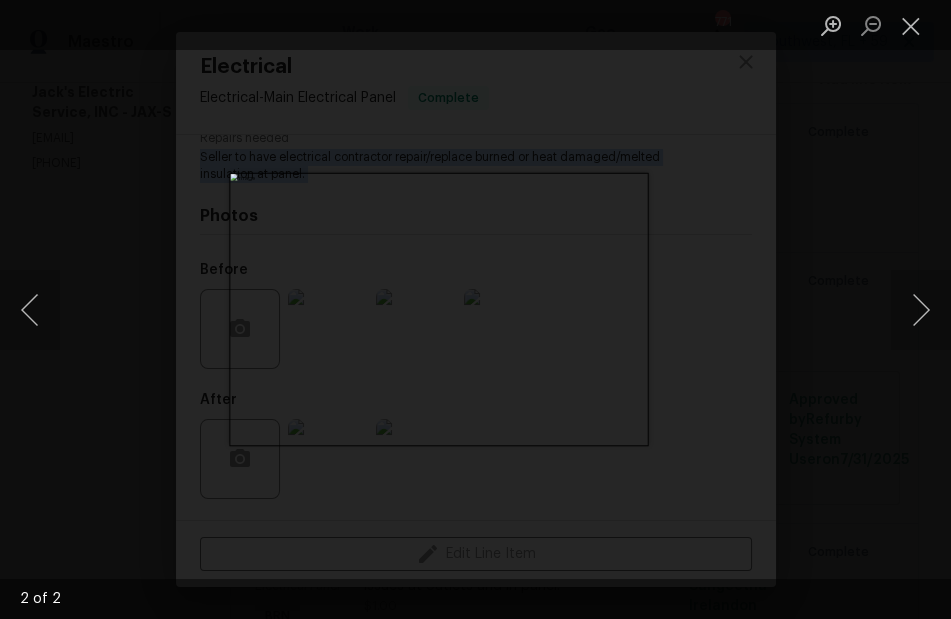 click at bounding box center [475, 309] 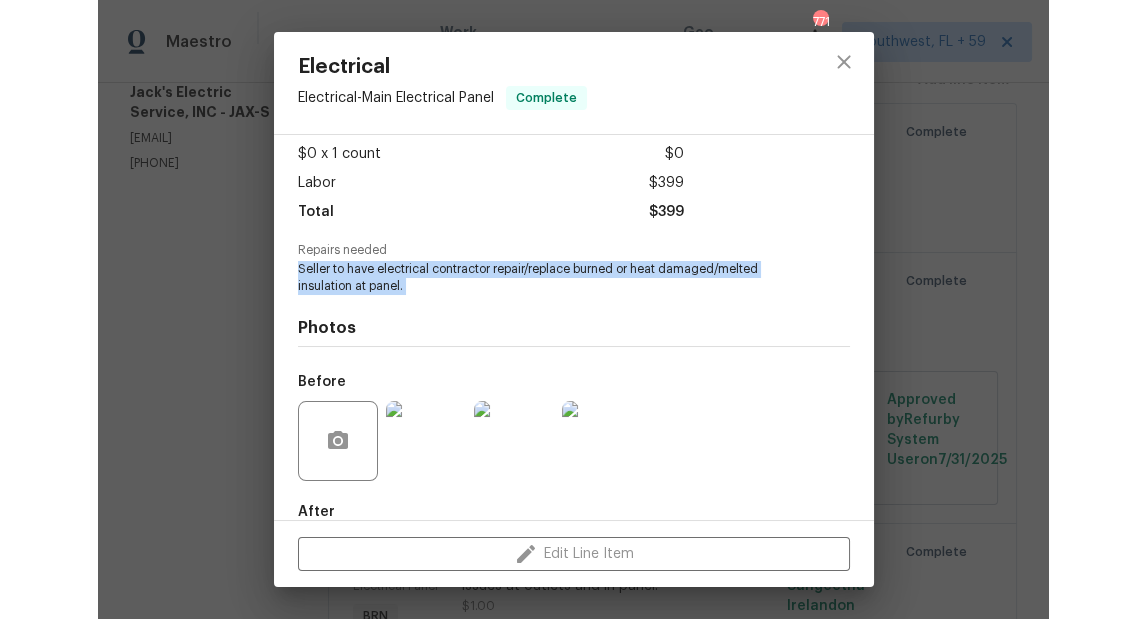 scroll, scrollTop: 0, scrollLeft: 0, axis: both 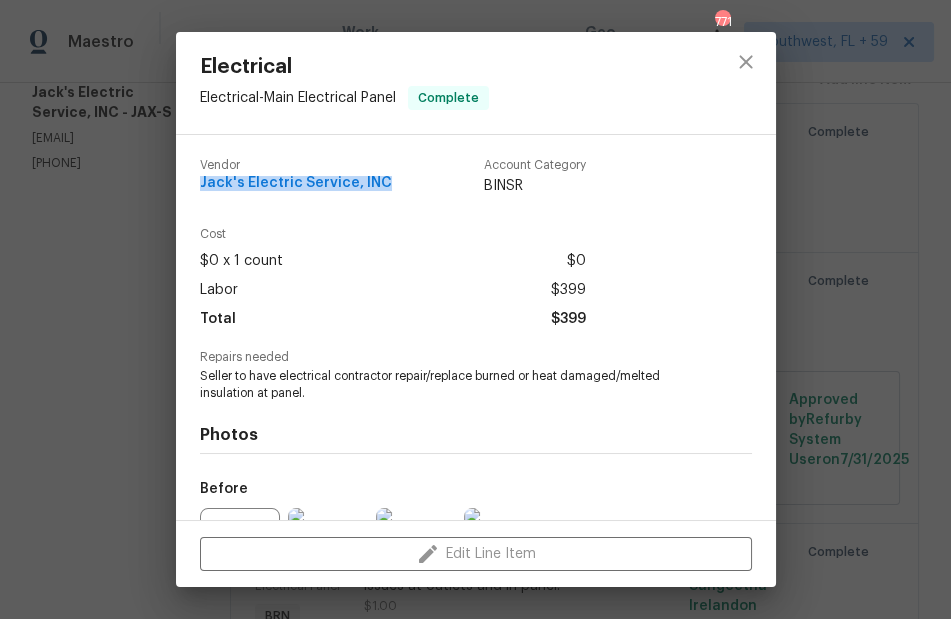 drag, startPoint x: 199, startPoint y: 177, endPoint x: 393, endPoint y: 184, distance: 194.12625 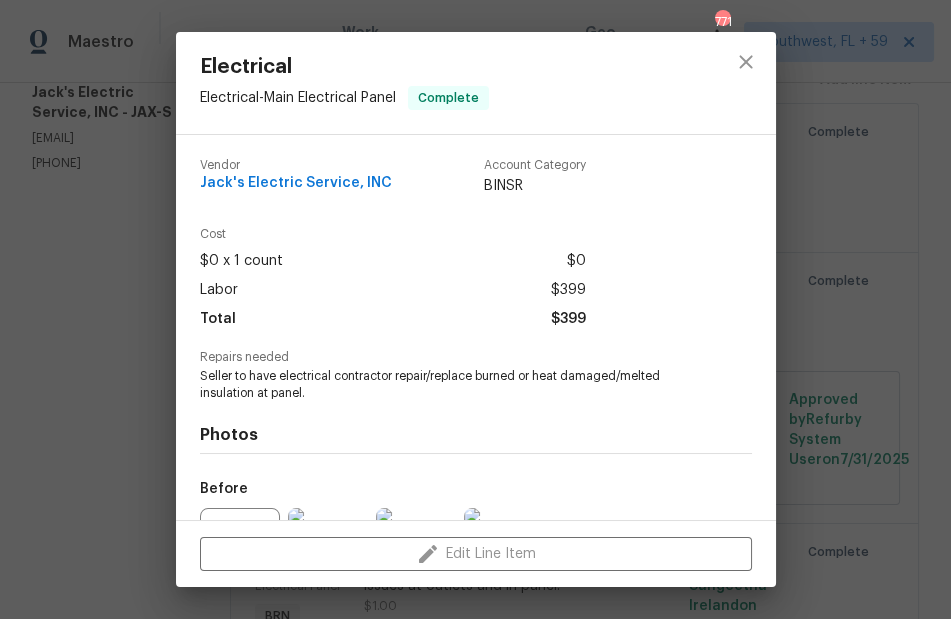 click on "Photos Before After" at bounding box center [476, 565] 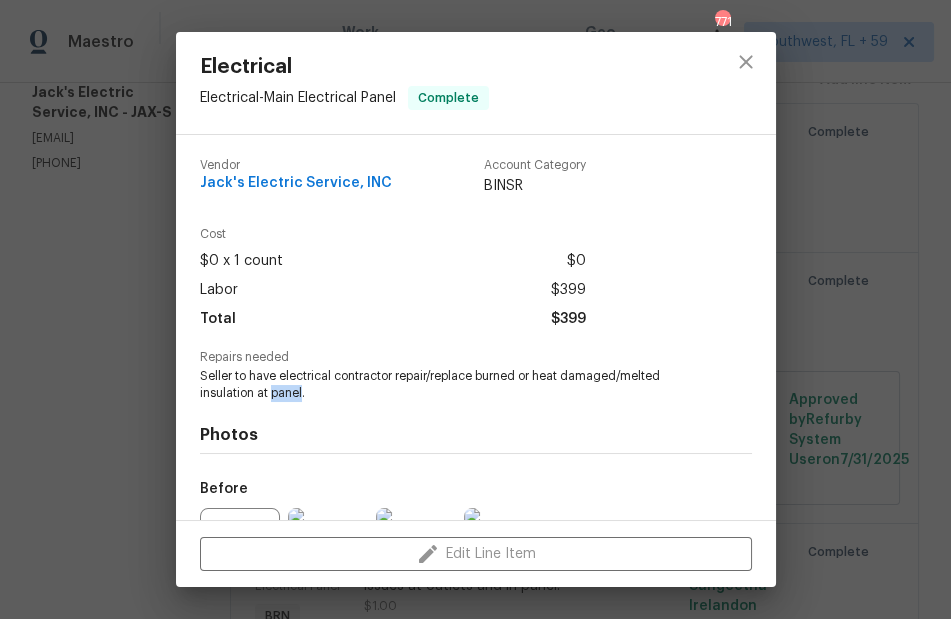 click on "Seller to have electrical contractor repair/replace burned or heat damaged/melted insulation at panel." at bounding box center (448, 385) 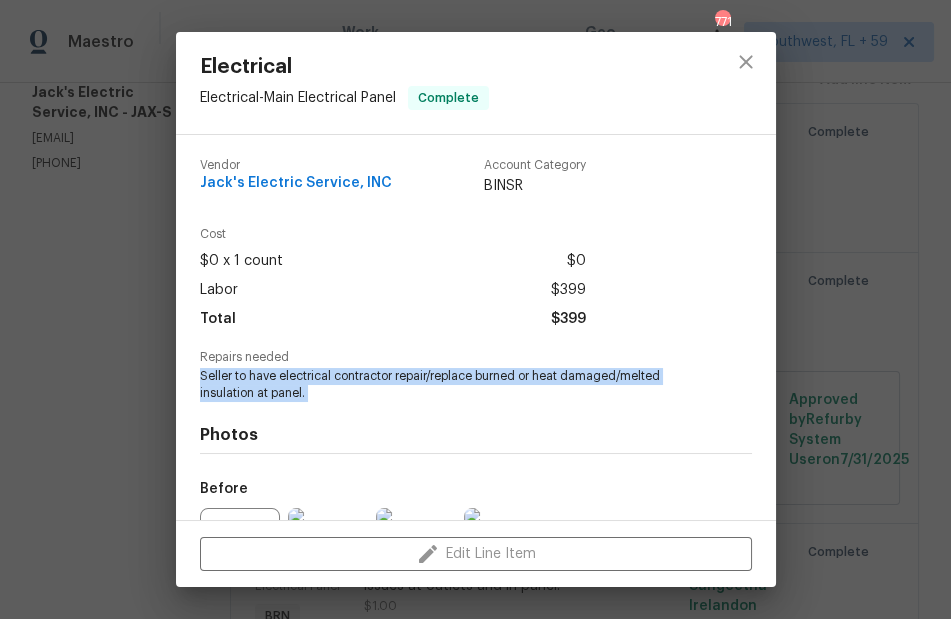 click on "Seller to have electrical contractor repair/replace burned or heat damaged/melted insulation at panel." at bounding box center [448, 385] 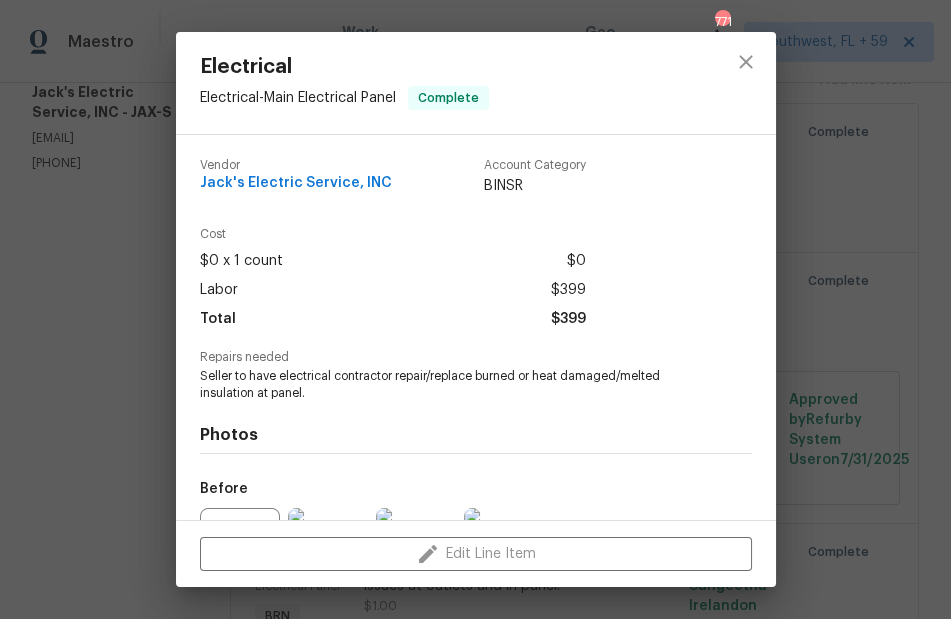 click on "Electrical Electrical  -  Main Electrical Panel Complete Vendor Jack's Electric Service, INC Account Category BINSR Cost $0 x 1 count $0 Labor $399 Total $399 Repairs needed Seller to have electrical contractor repair/replace burned or heat damaged/melted insulation at panel. Photos Before After  Edit Line Item" at bounding box center (475, 309) 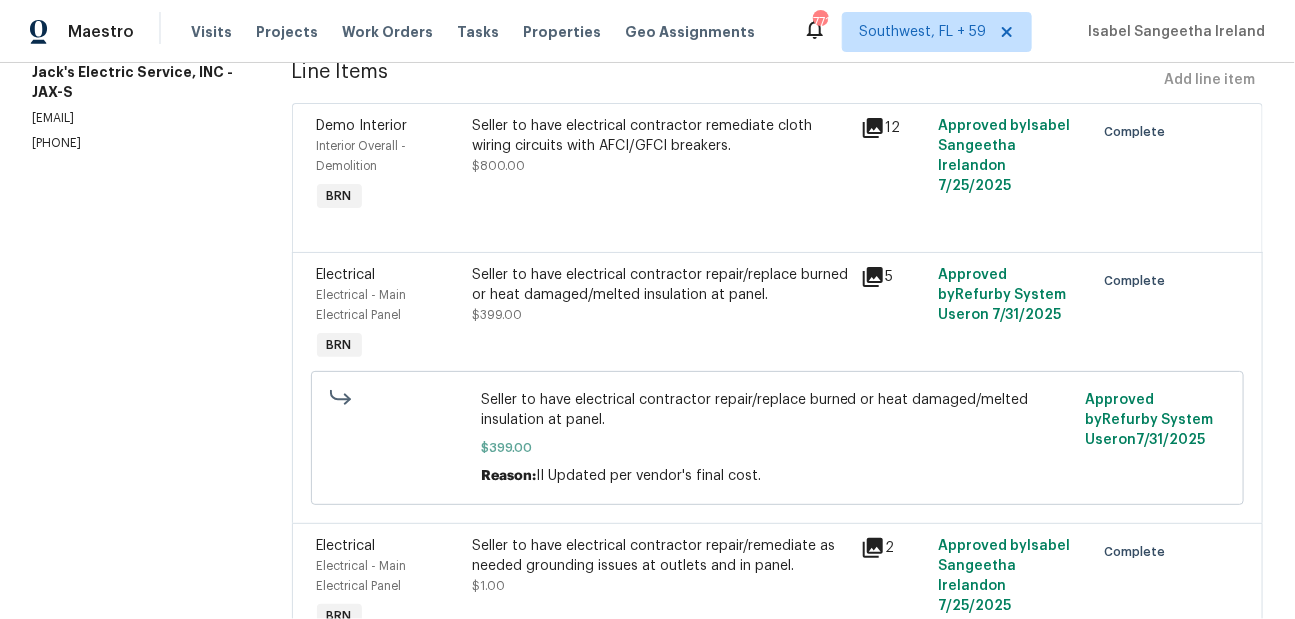 scroll, scrollTop: 394, scrollLeft: 0, axis: vertical 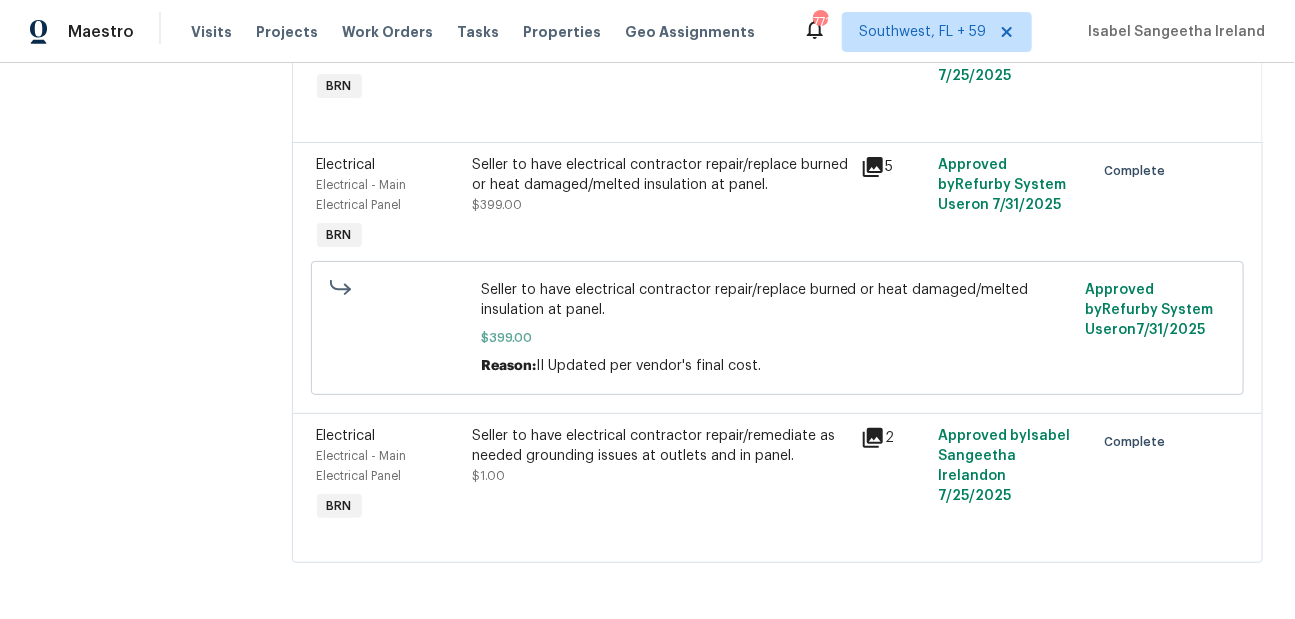 click on "Seller to have electrical contractor repair/remediate as needed grounding issues at outlets and in panel. $1.00" at bounding box center (660, 456) 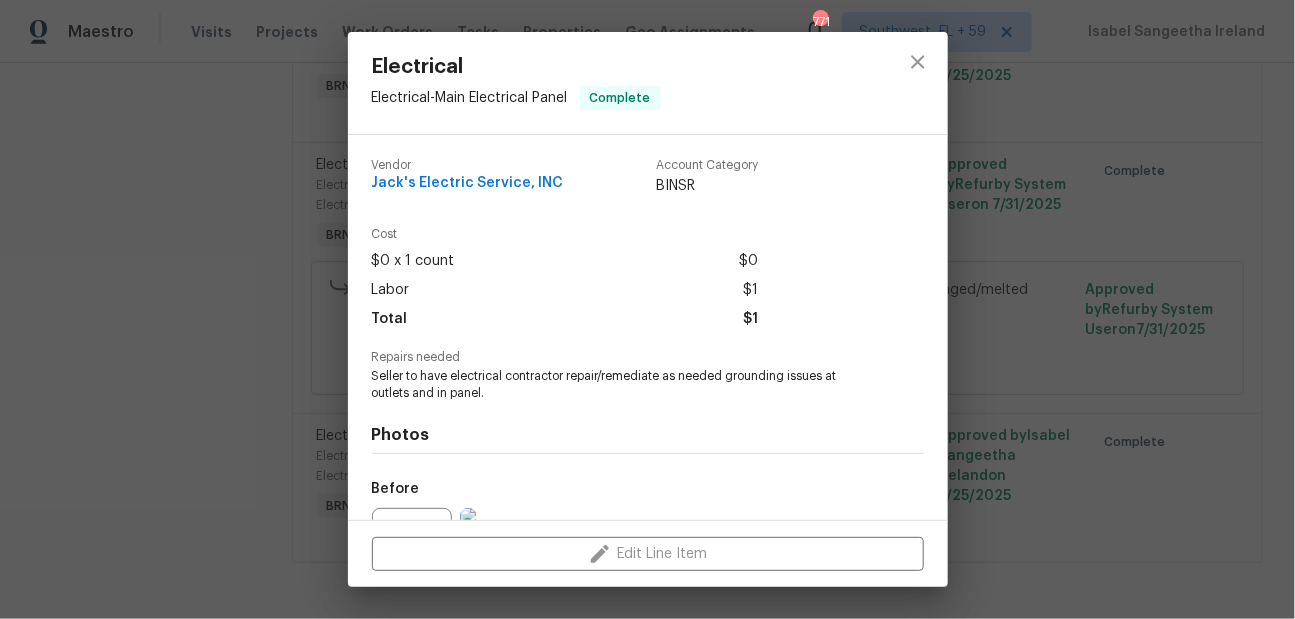 click on "Seller to have electrical contractor repair/remediate as needed grounding issues at outlets and in panel." at bounding box center (620, 385) 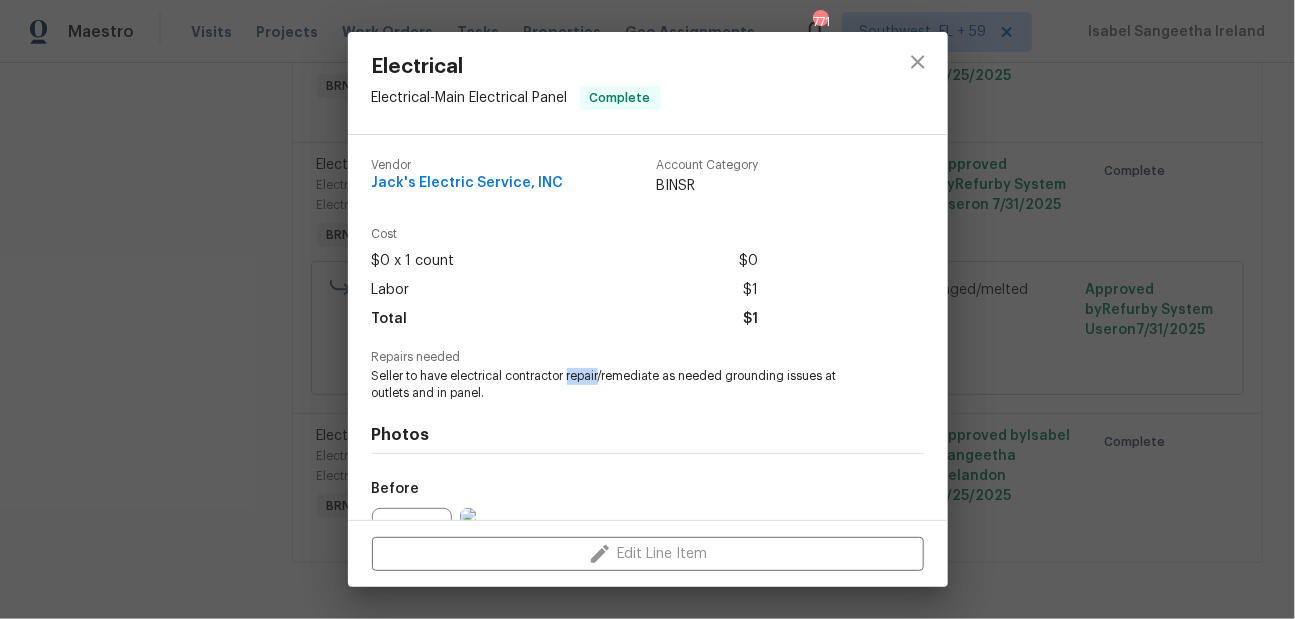 click on "Seller to have electrical contractor repair/remediate as needed grounding issues at outlets and in panel." at bounding box center [620, 385] 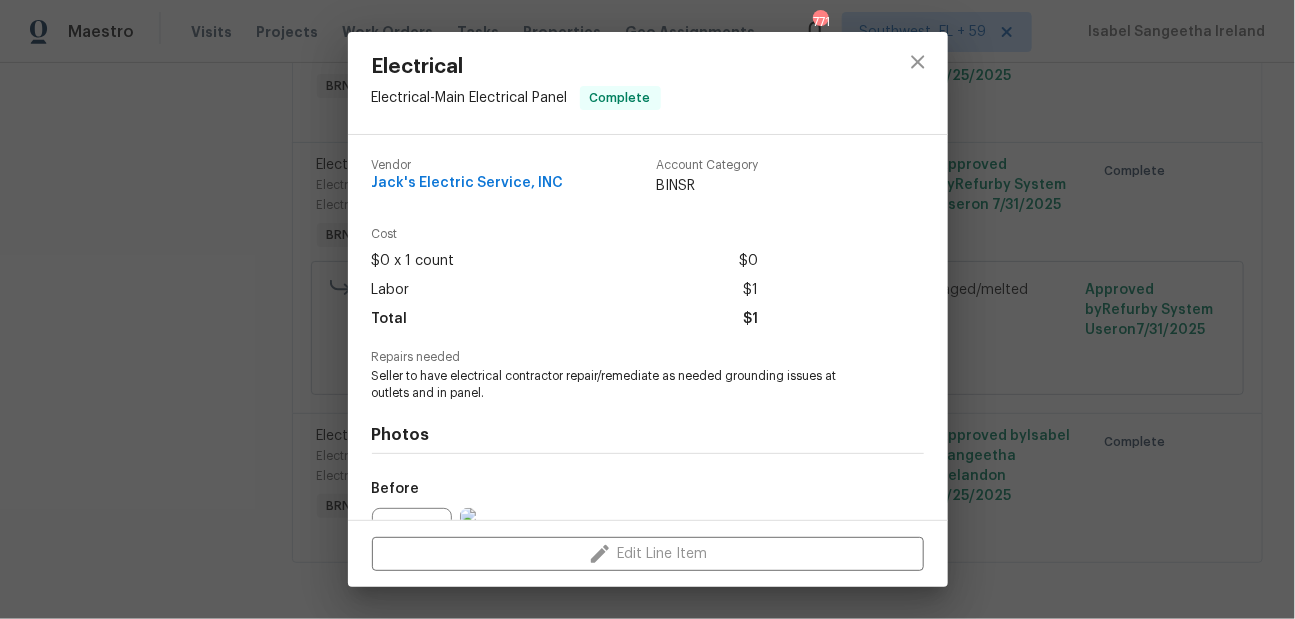 click on "Seller to have electrical contractor repair/remediate as needed grounding issues at outlets and in panel." at bounding box center [620, 385] 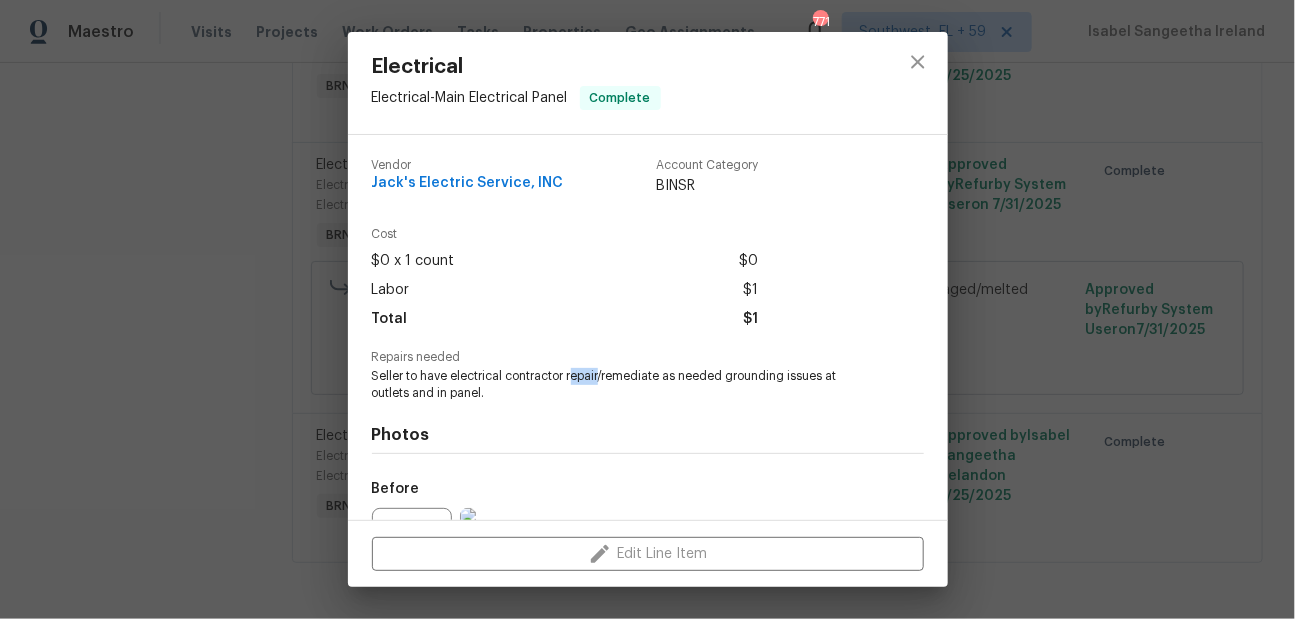 click on "Seller to have electrical contractor repair/remediate as needed grounding issues at outlets and in panel." at bounding box center [620, 385] 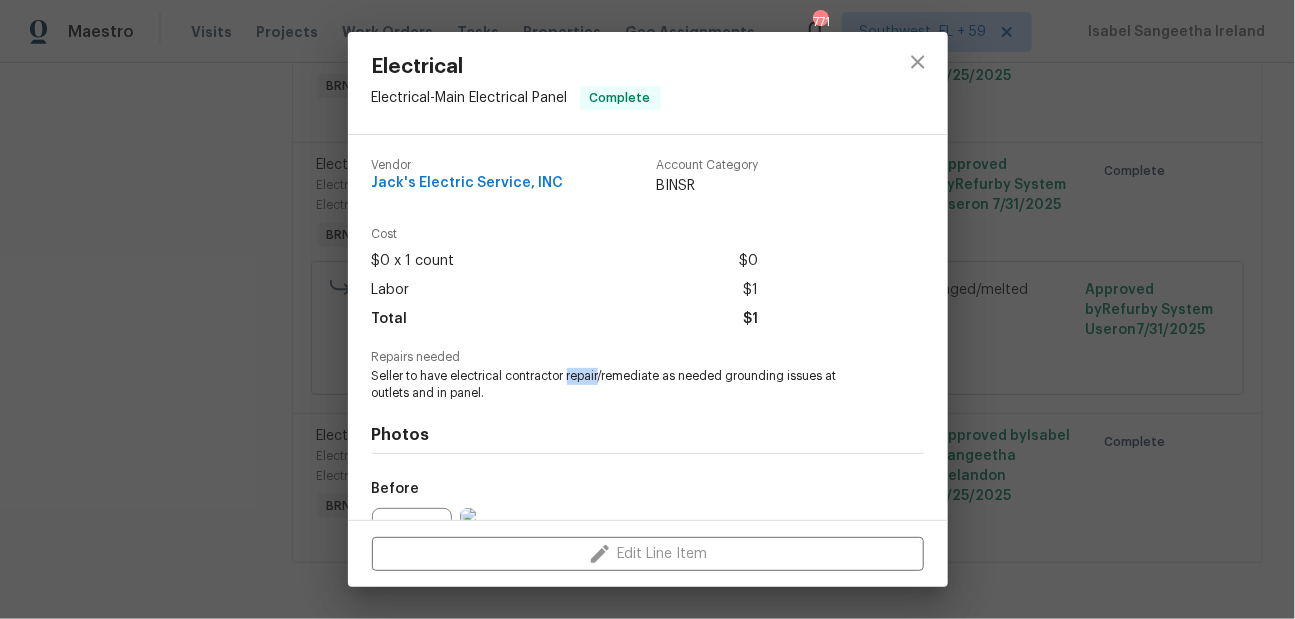 click on "Seller to have electrical contractor repair/remediate as needed grounding issues at outlets and in panel." at bounding box center [620, 385] 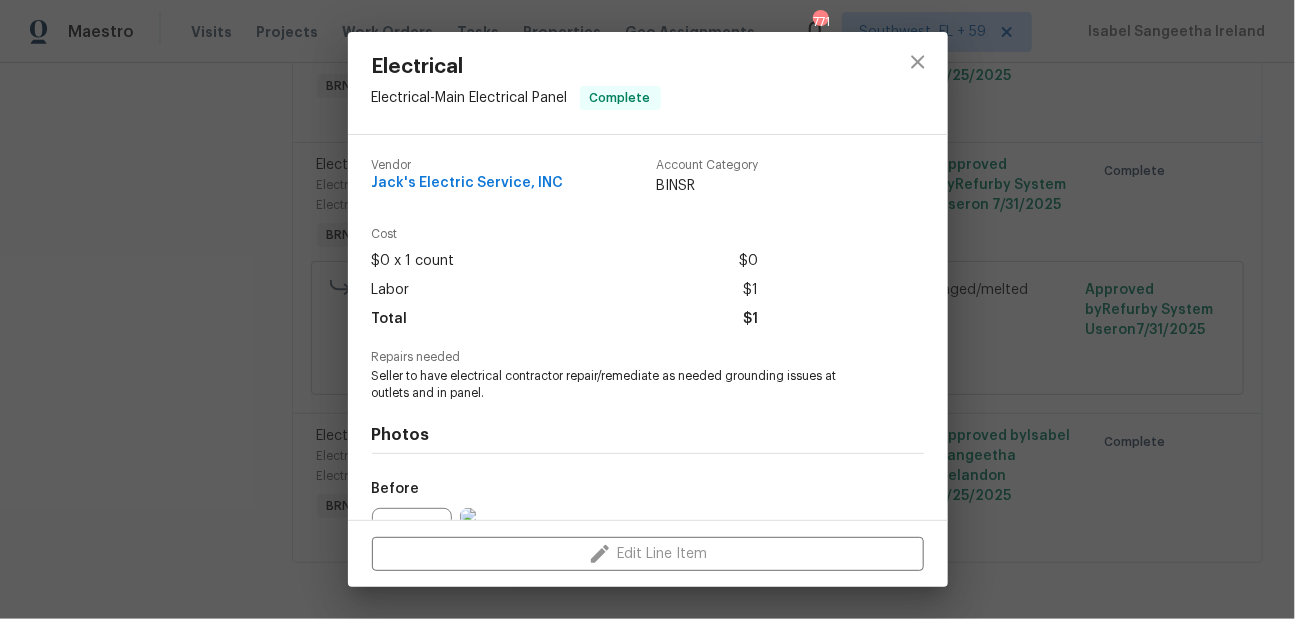 click on "Seller to have electrical contractor repair/remediate as needed grounding issues at outlets and in panel." at bounding box center (620, 385) 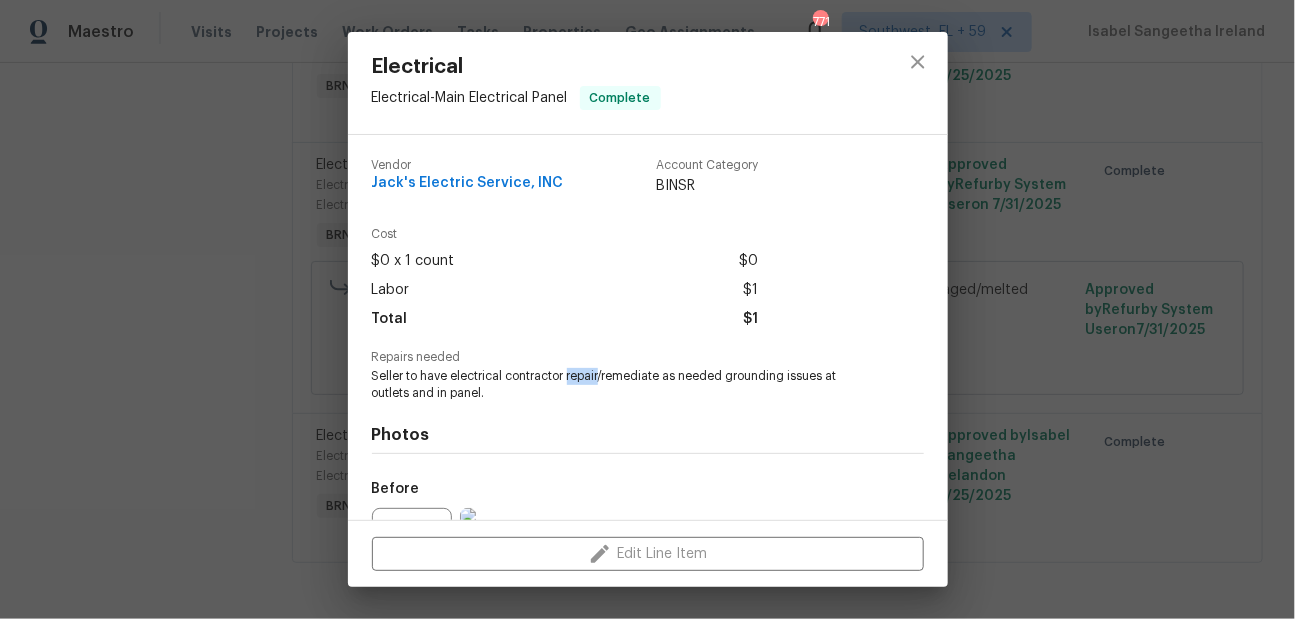 click on "Seller to have electrical contractor repair/remediate as needed grounding issues at outlets and in panel." at bounding box center (620, 385) 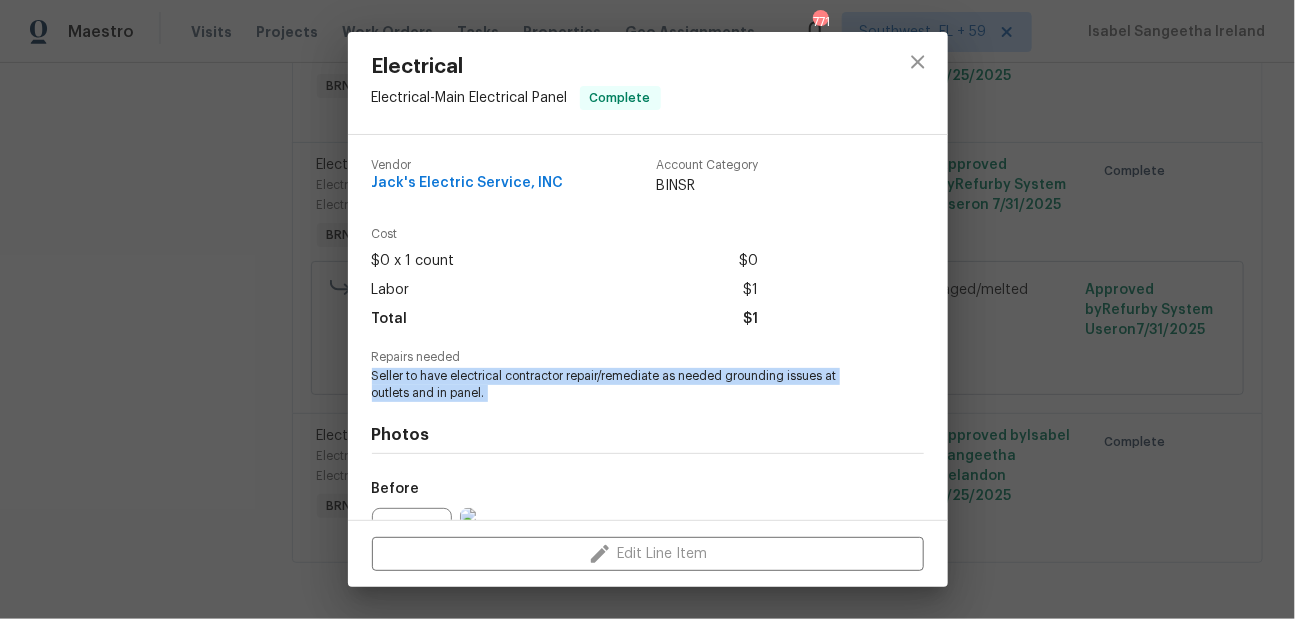 click on "Seller to have electrical contractor repair/remediate as needed grounding issues at outlets and in panel." at bounding box center (620, 385) 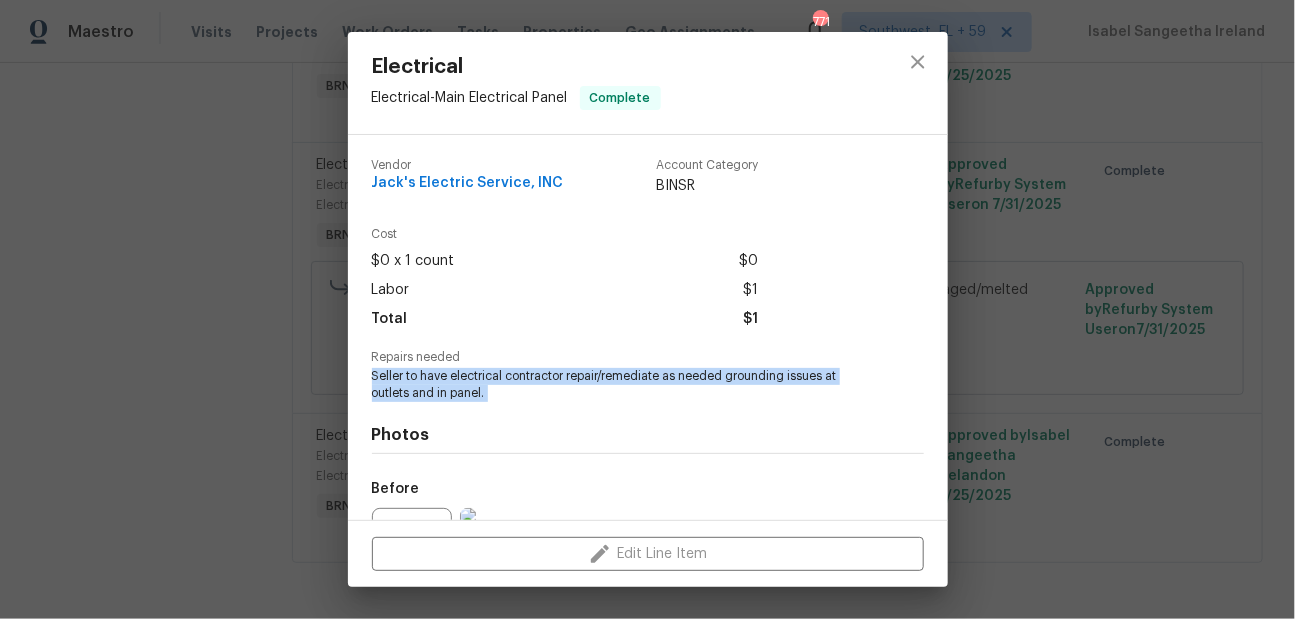 scroll, scrollTop: 219, scrollLeft: 0, axis: vertical 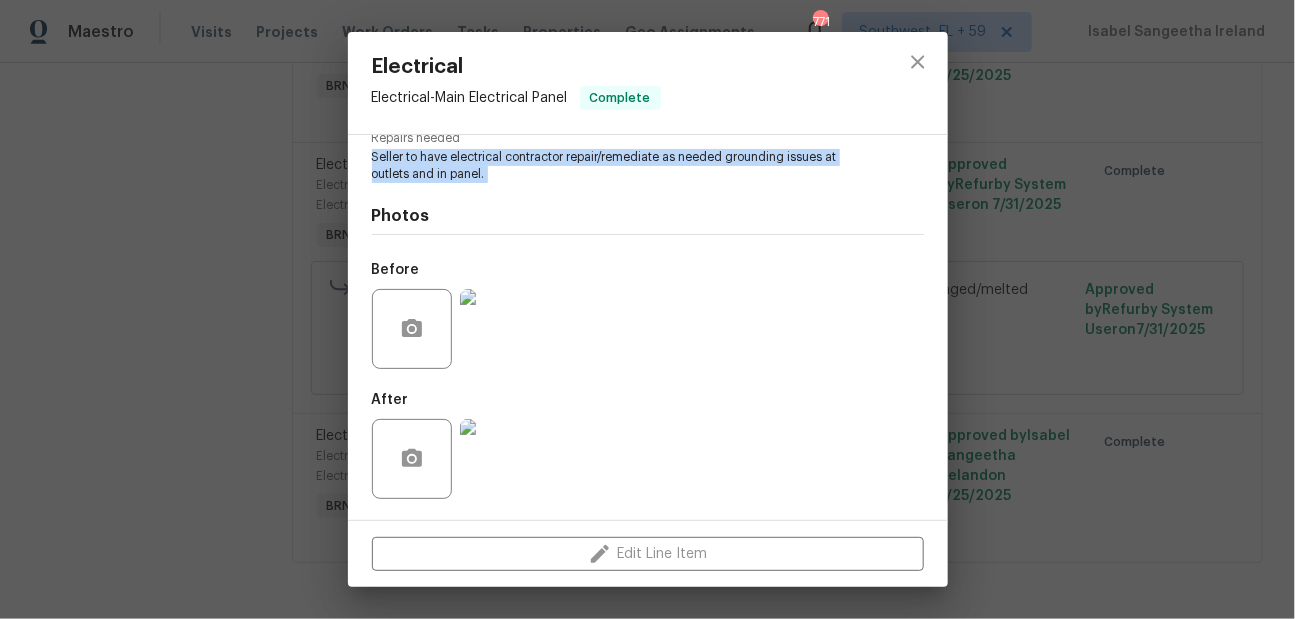 click at bounding box center [500, 329] 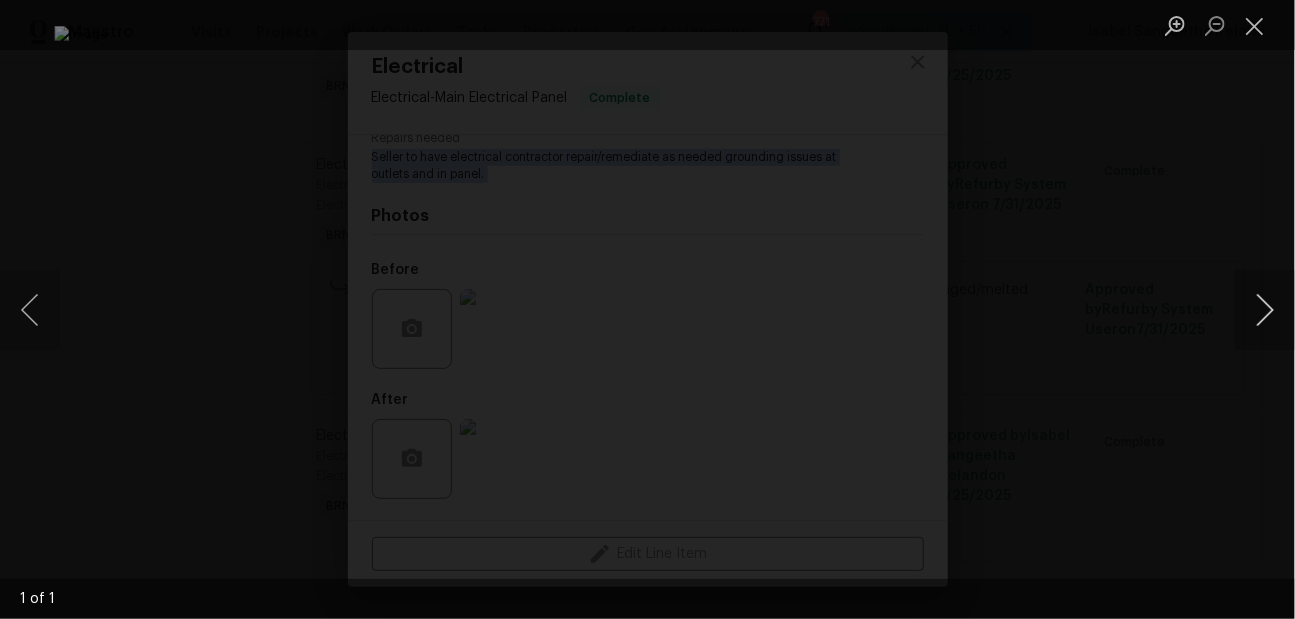 click at bounding box center (1265, 310) 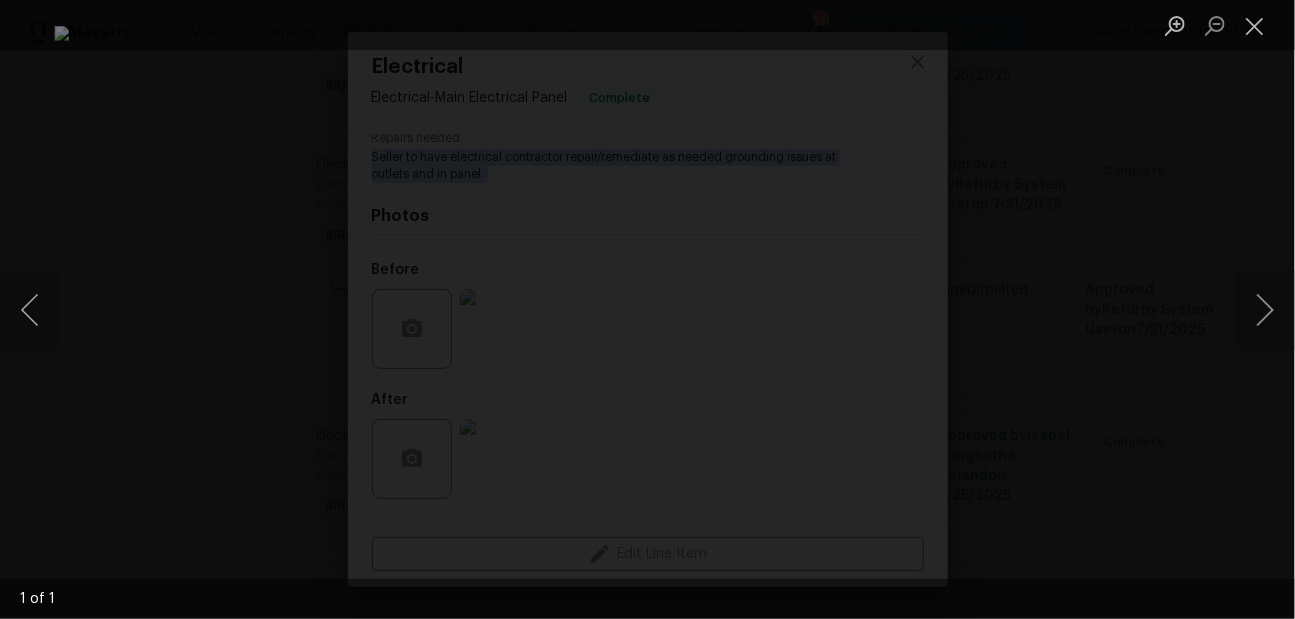 click at bounding box center [647, 309] 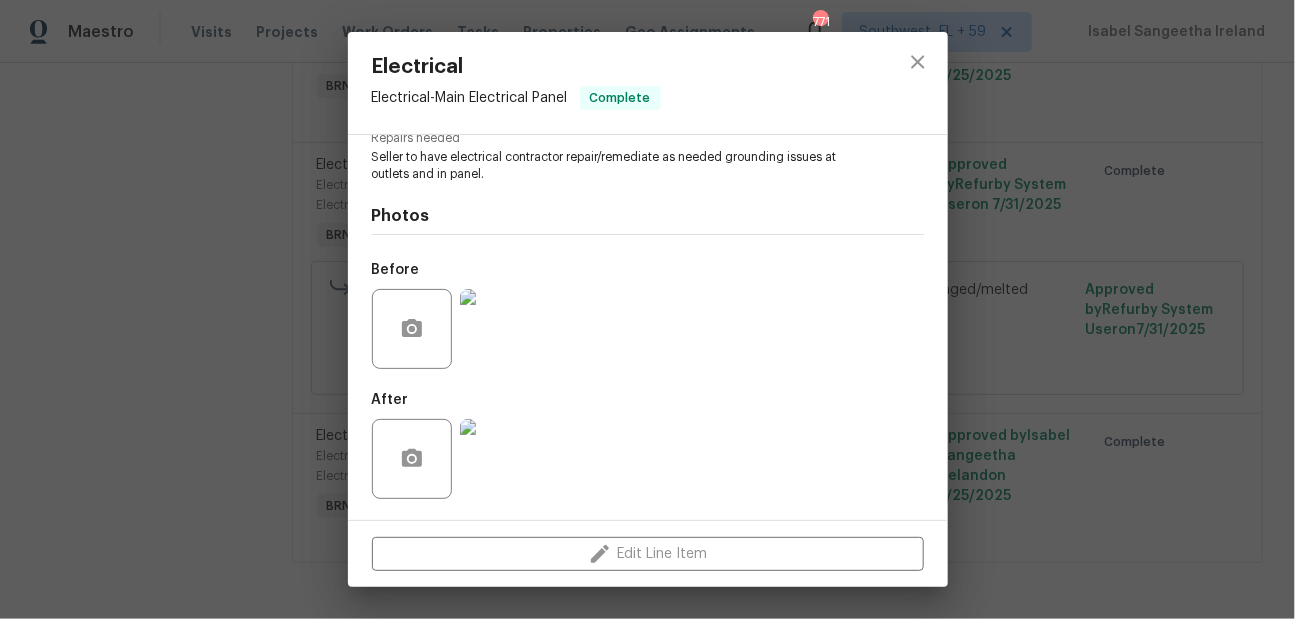 click on "Electrical Electrical  -  Main Electrical Panel Complete Vendor Jack's Electric Service, INC Account Category BINSR Cost $0 x 1 count $0 Labor $1 Total $1 Repairs needed Seller to have electrical contractor repair/remediate as needed grounding issues at outlets and in panel. Photos Before After  Edit Line Item" at bounding box center [647, 309] 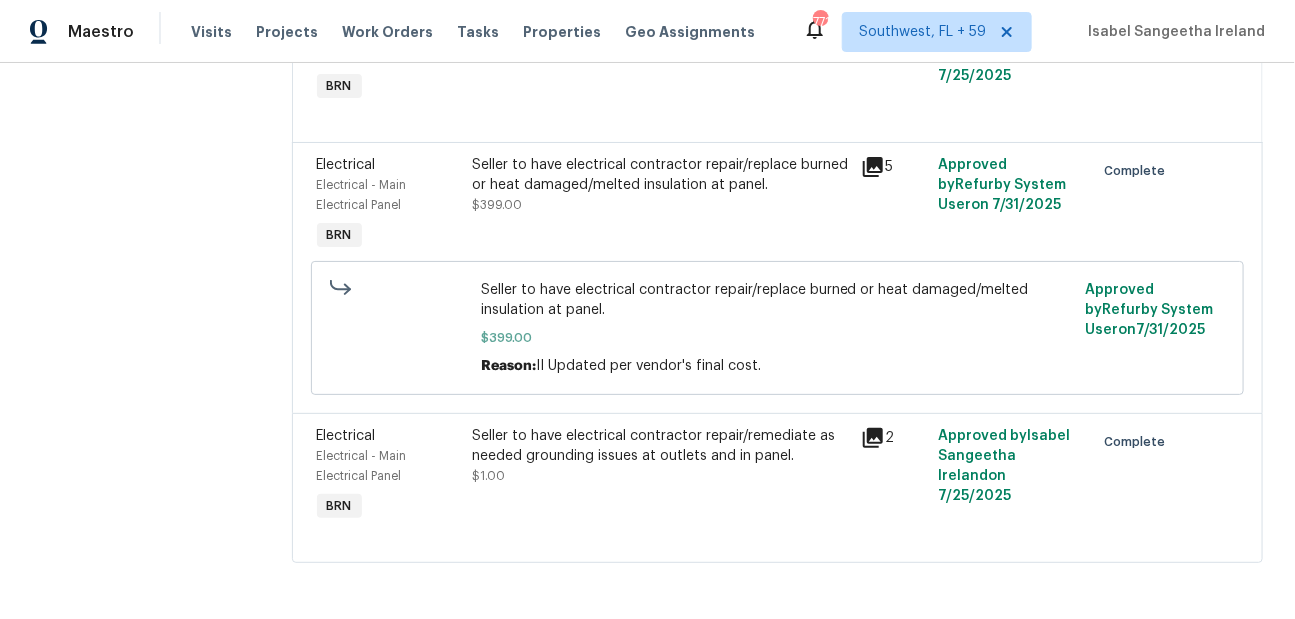 click on "Seller to have electrical contractor repair/remediate as needed grounding issues at outlets and in panel. $1.00" at bounding box center (660, 456) 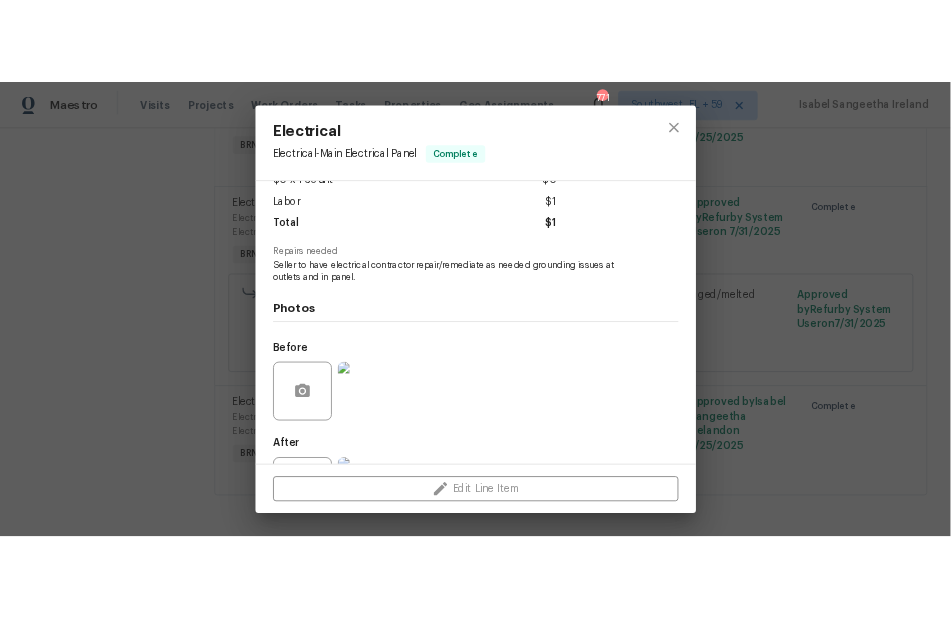scroll, scrollTop: 219, scrollLeft: 0, axis: vertical 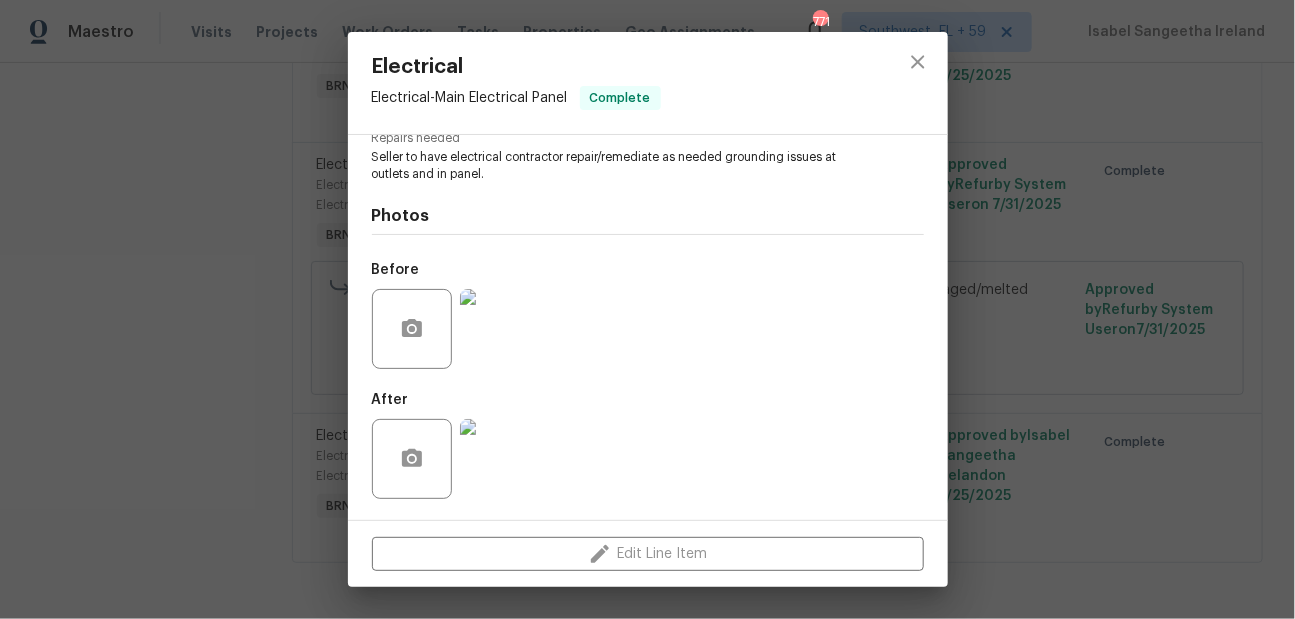 click at bounding box center [500, 459] 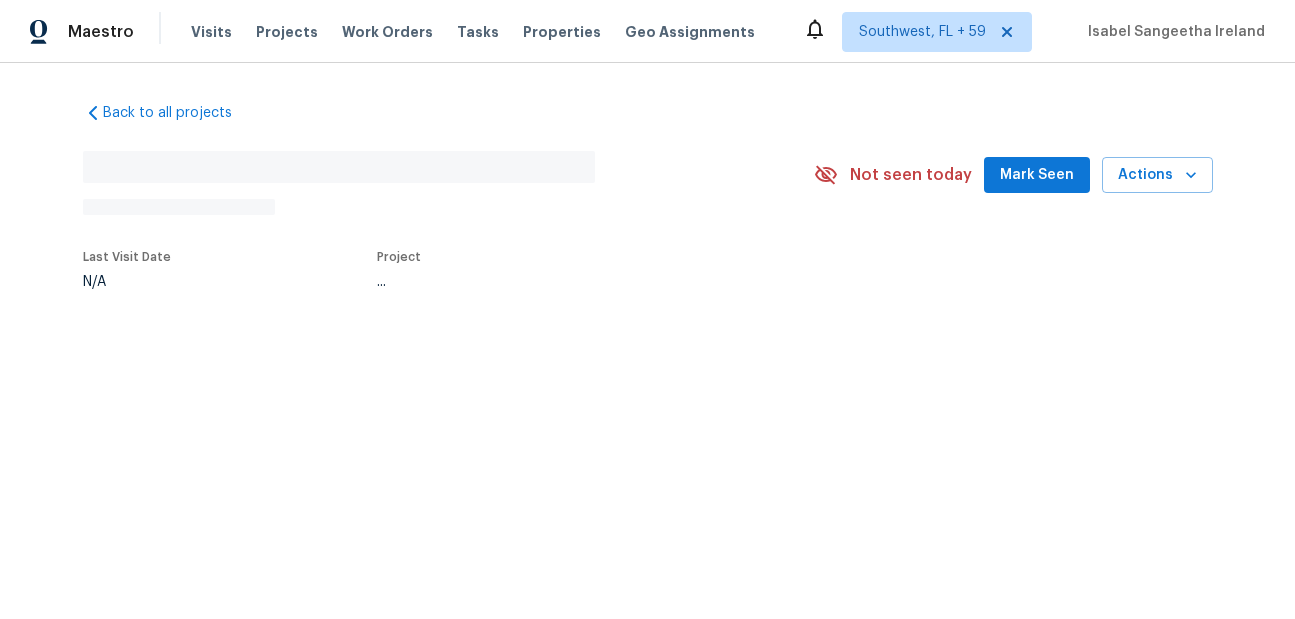 scroll, scrollTop: 0, scrollLeft: 0, axis: both 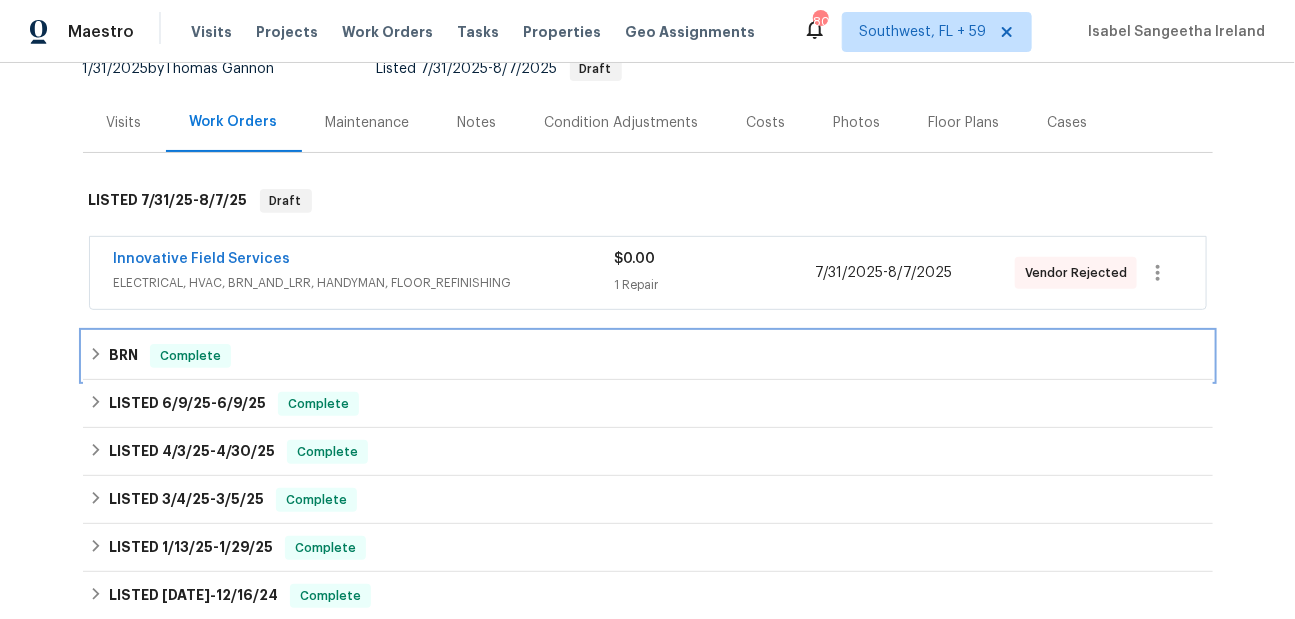 click on "BRN" at bounding box center (123, 356) 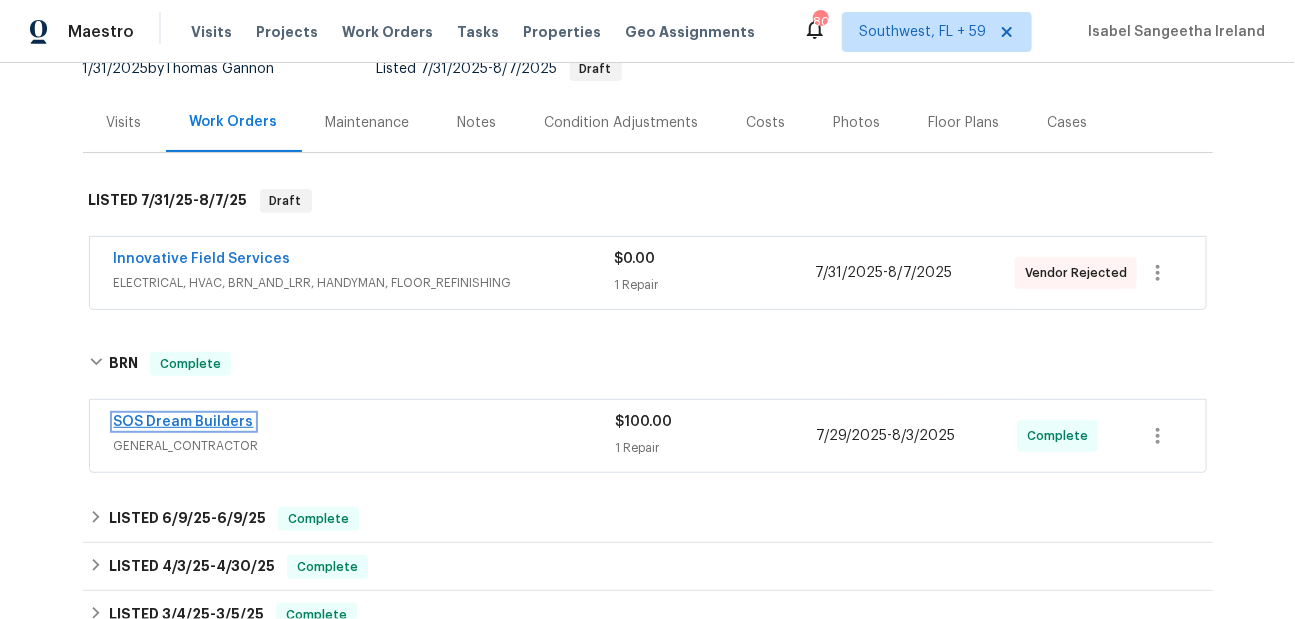 click on "SOS Dream Builders" at bounding box center [184, 422] 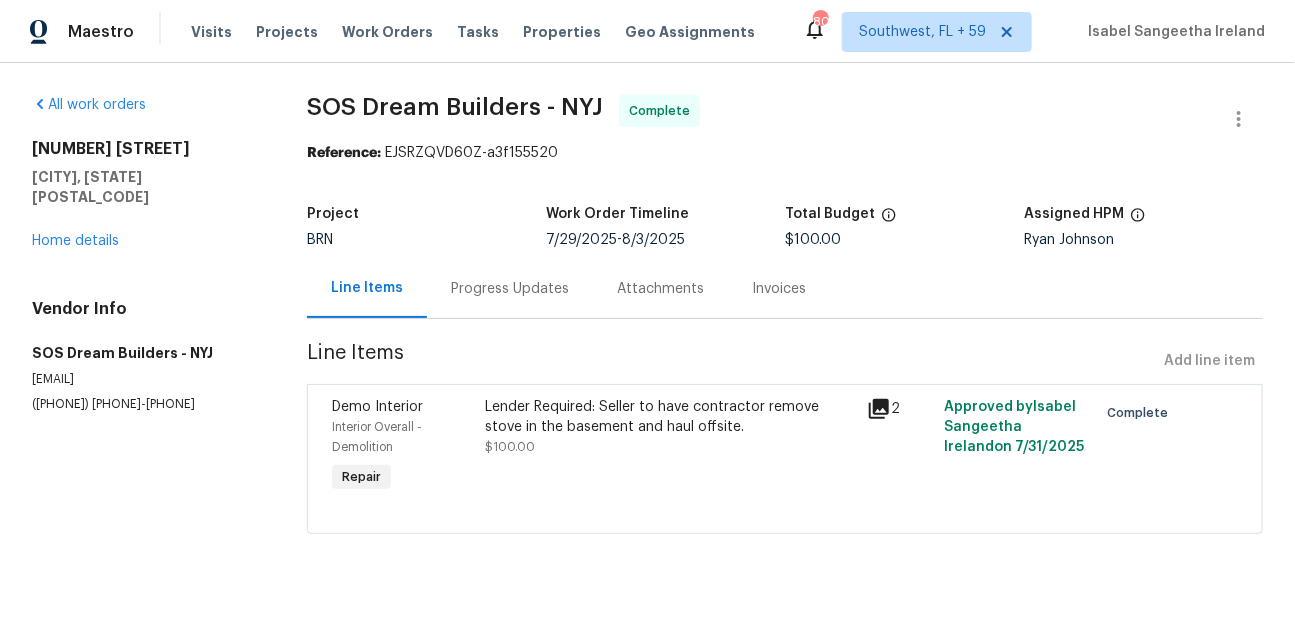 click on "Lender Required: Seller to have contractor remove stove in the basement and haul offsite." at bounding box center (670, 417) 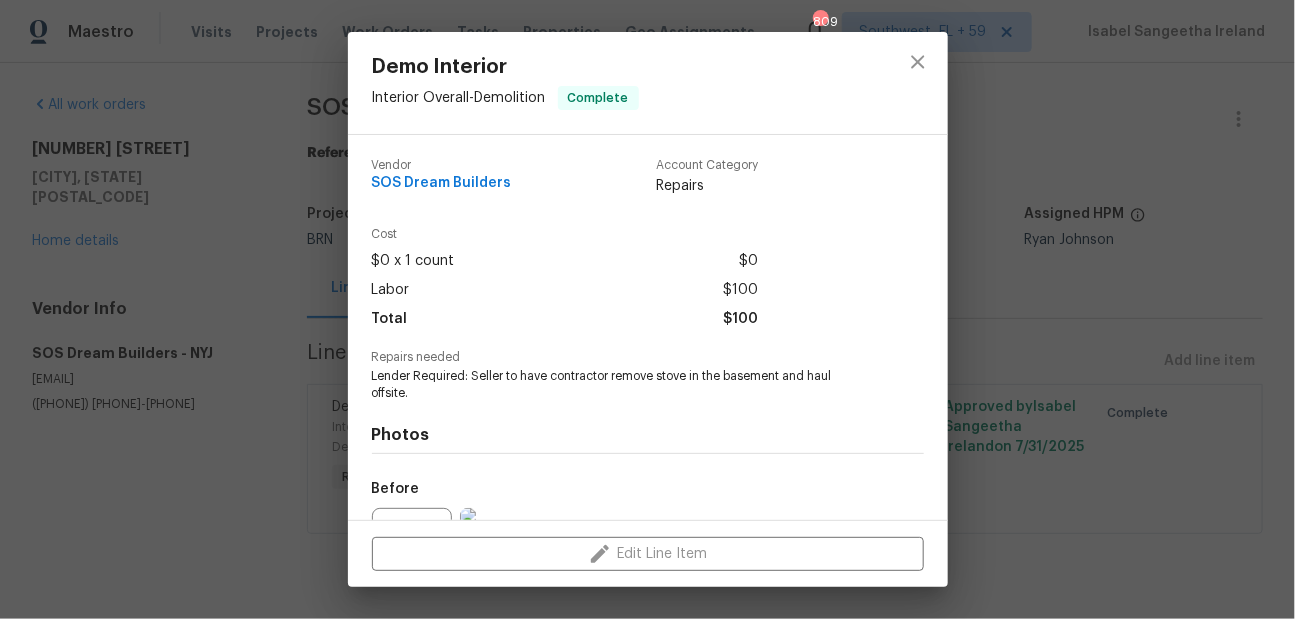 scroll, scrollTop: 219, scrollLeft: 0, axis: vertical 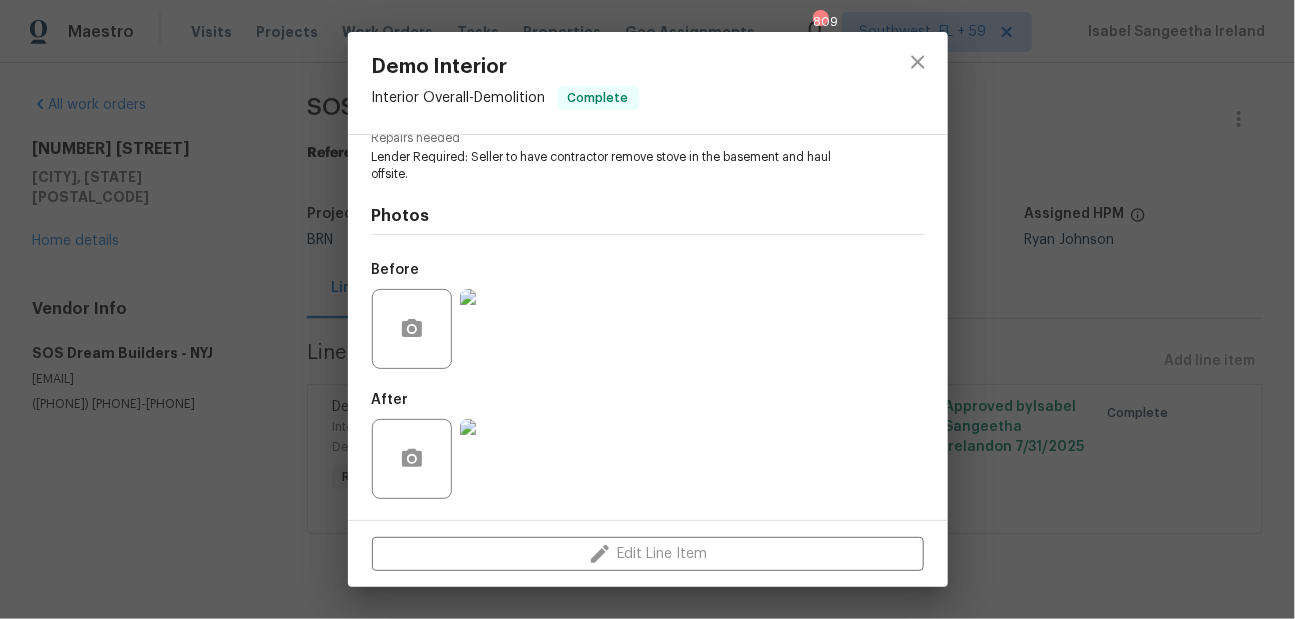 click on "Demo Interior Interior Overall  -  Demolition Complete Vendor SOS Dream Builders Account Category Repairs Cost $0 x 1 count $0 Labor $100 Total $100 Repairs needed Lender Required: Seller to have contractor remove stove in the basement and haul offsite. Photos Before After  Edit Line Item" at bounding box center (647, 309) 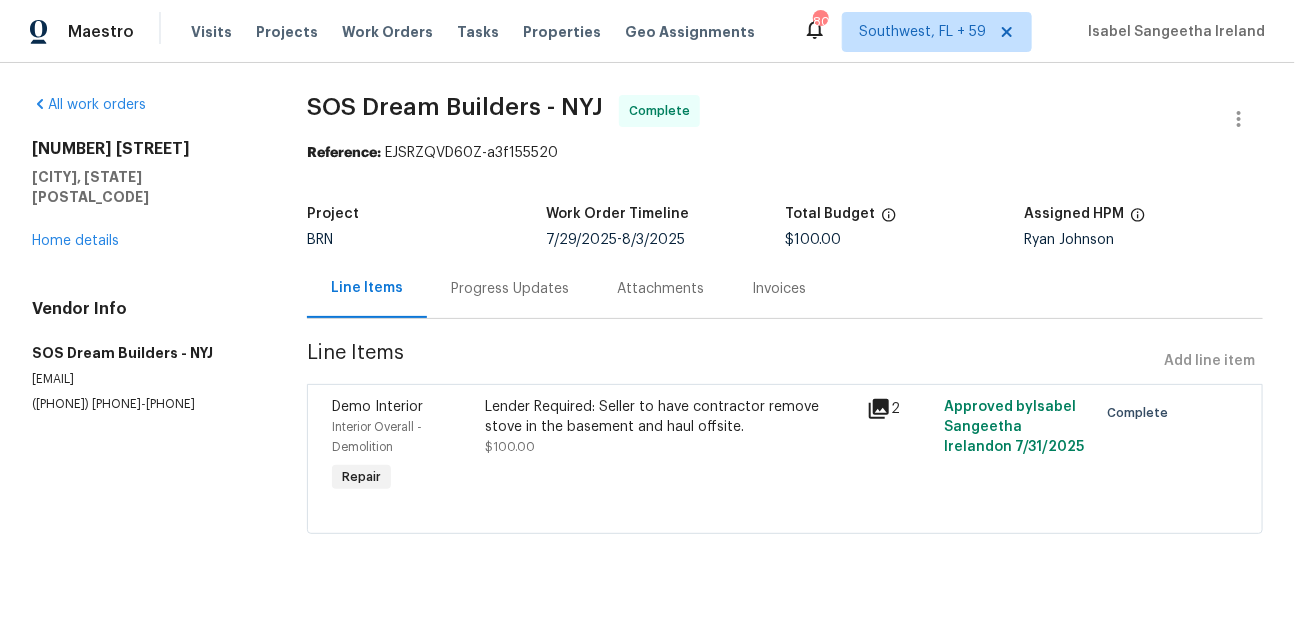 click on "Invoices" at bounding box center (779, 288) 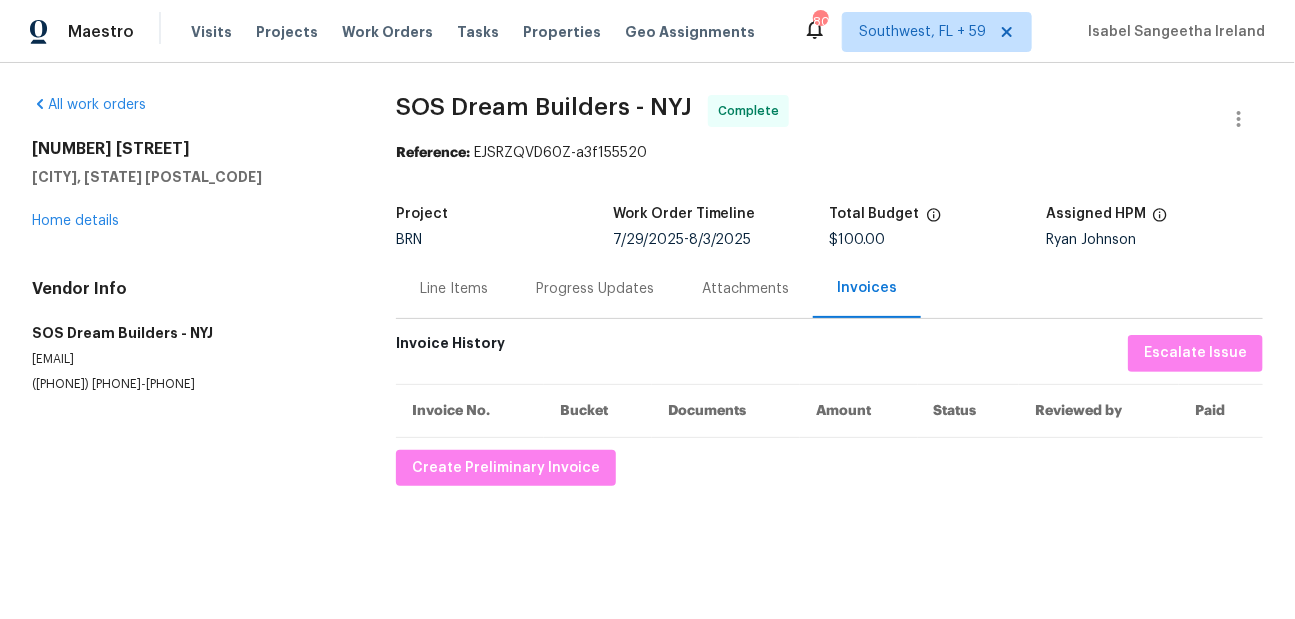 click on "Line Items" at bounding box center (454, 288) 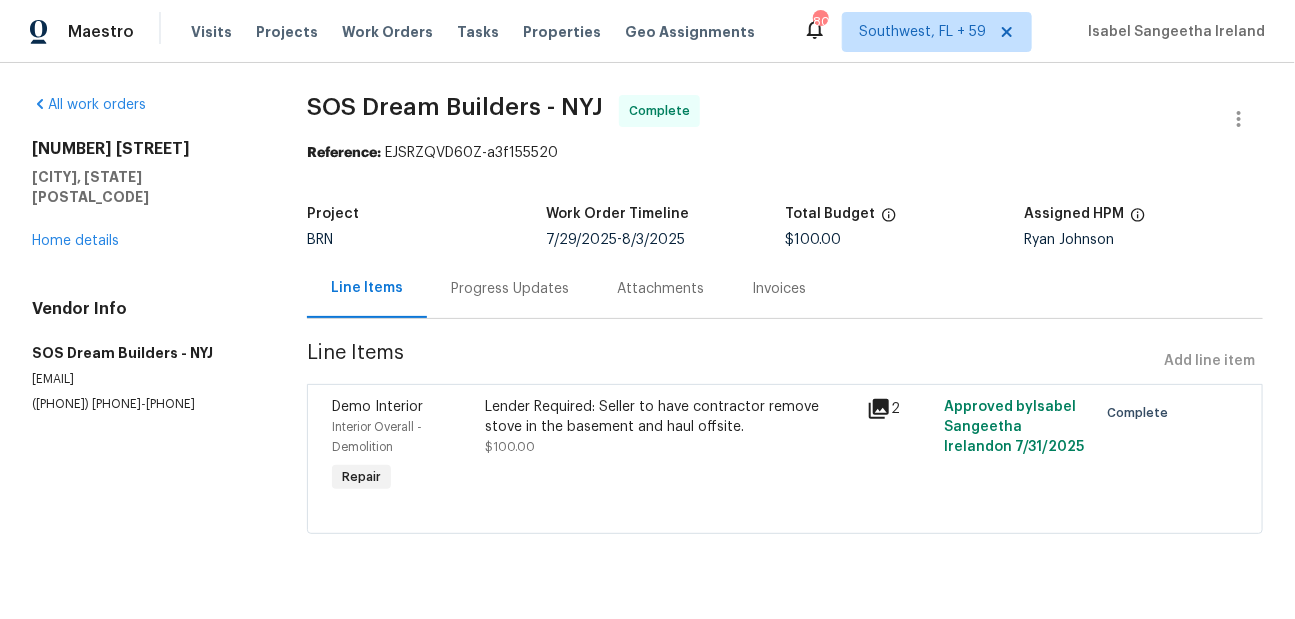 click on "Invoices" at bounding box center (779, 289) 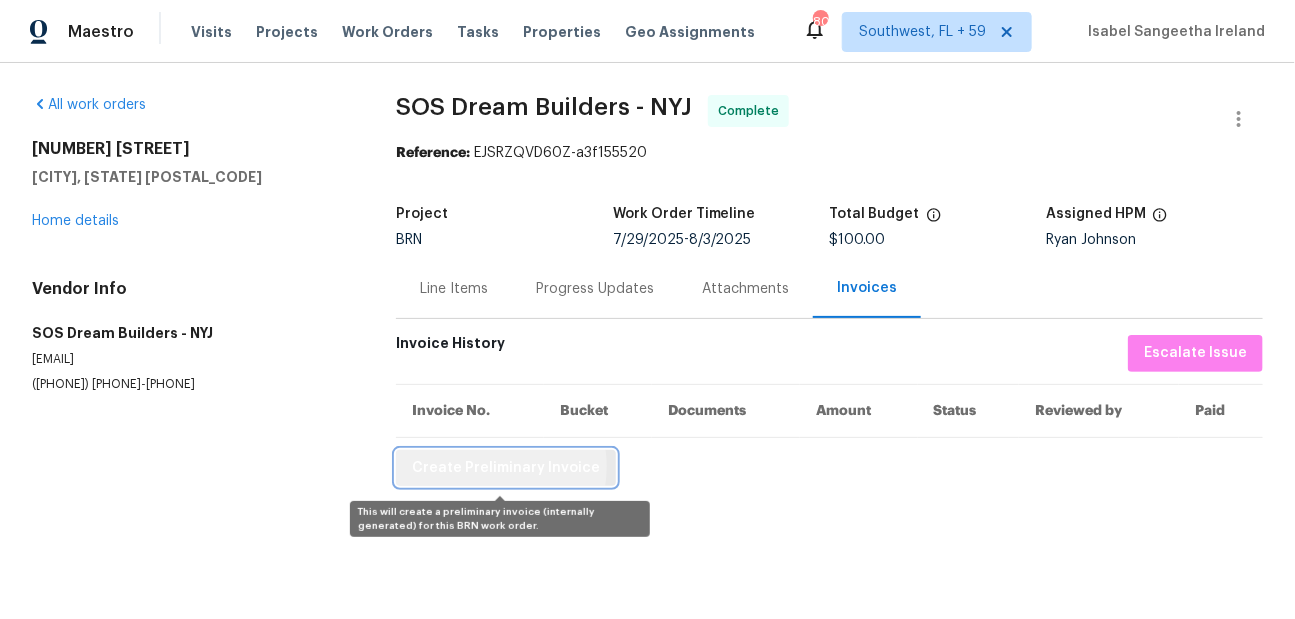 click on "Create Preliminary Invoice" at bounding box center [506, 468] 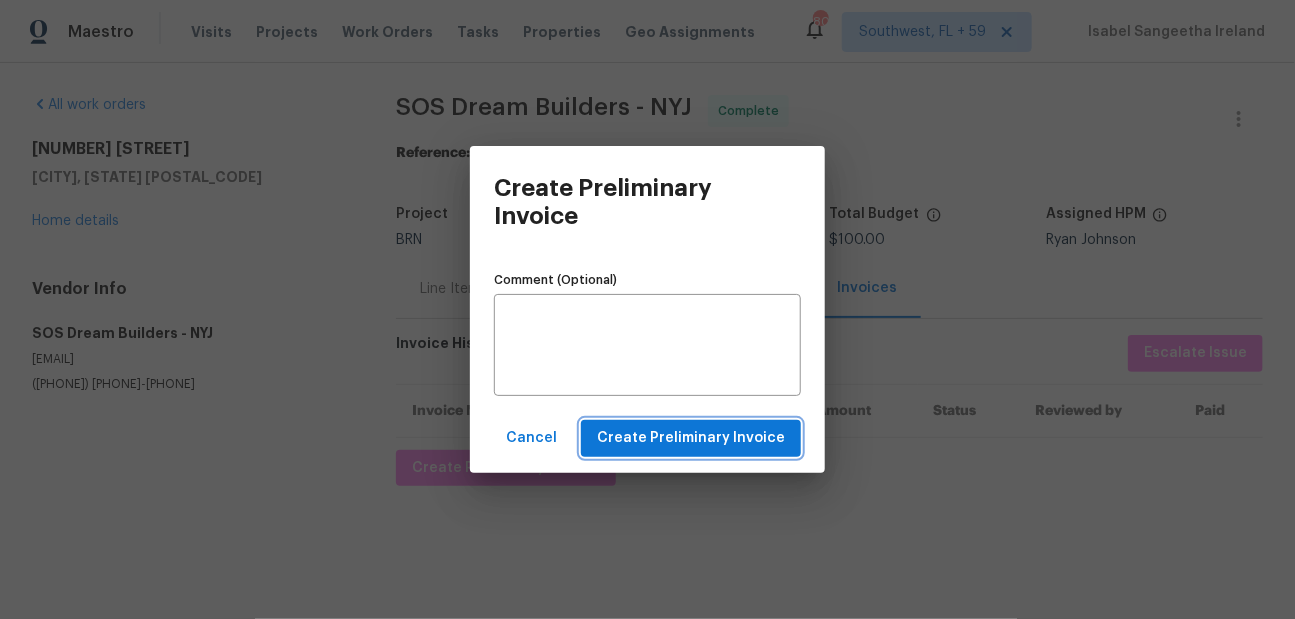 click on "Create Preliminary Invoice" at bounding box center [691, 438] 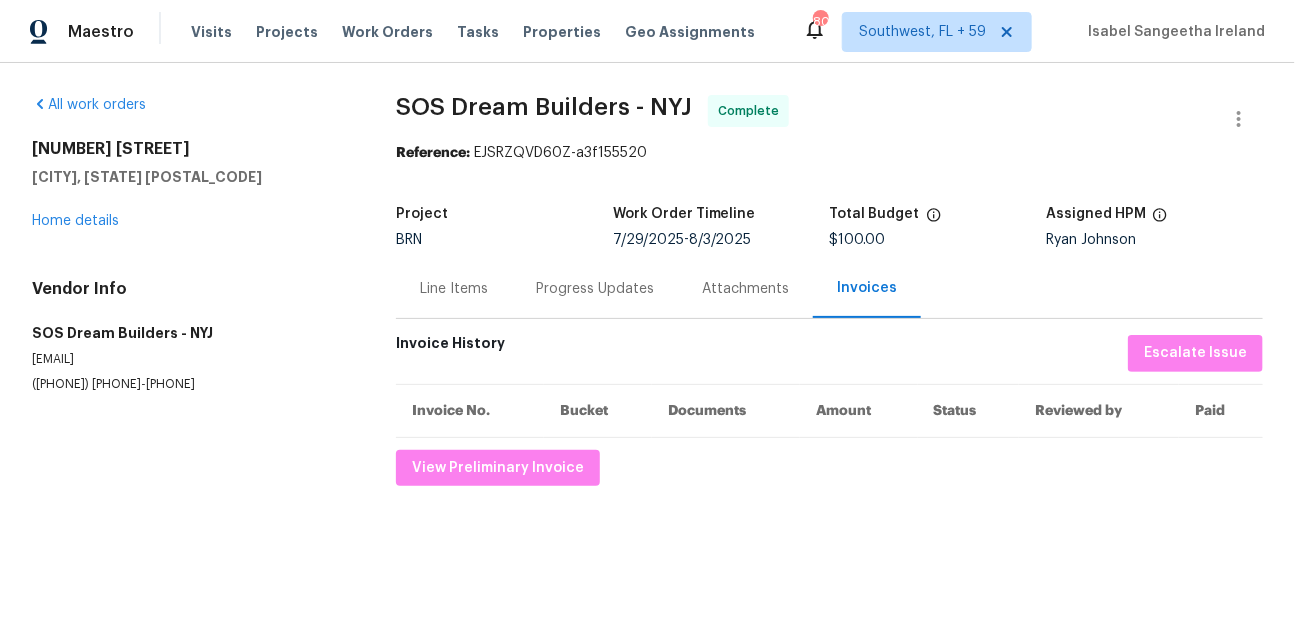click on "SOS Dream Builders - NYJ" at bounding box center [544, 107] 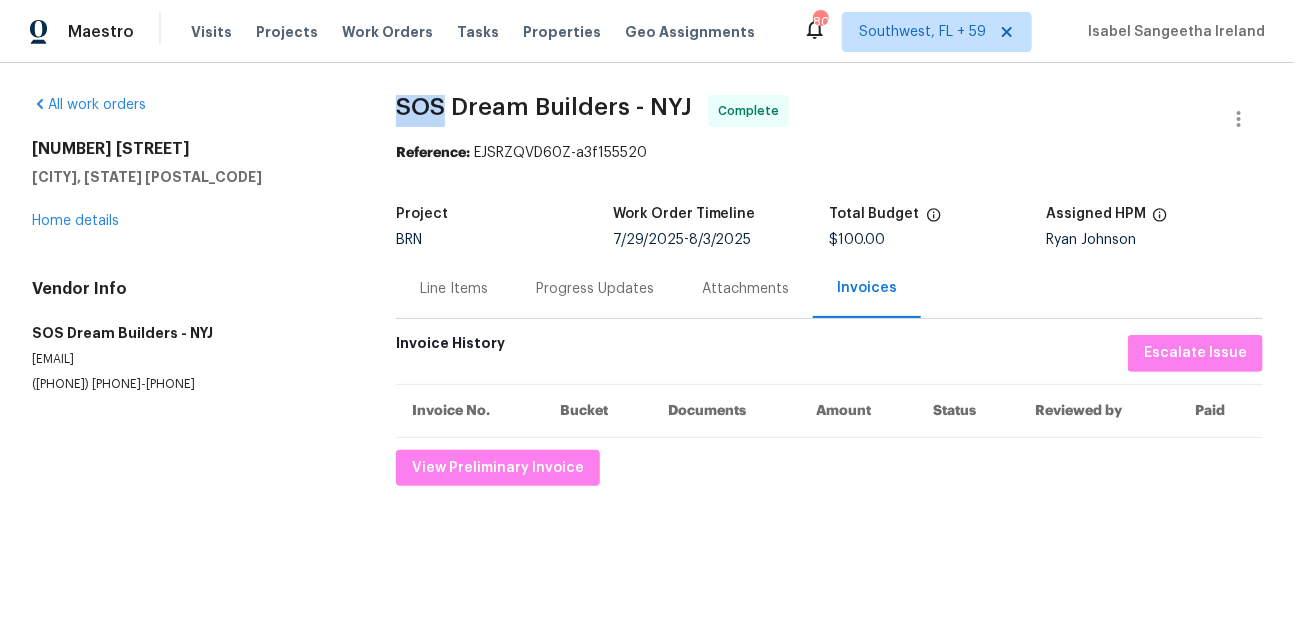 click on "SOS Dream Builders - NYJ" at bounding box center (544, 107) 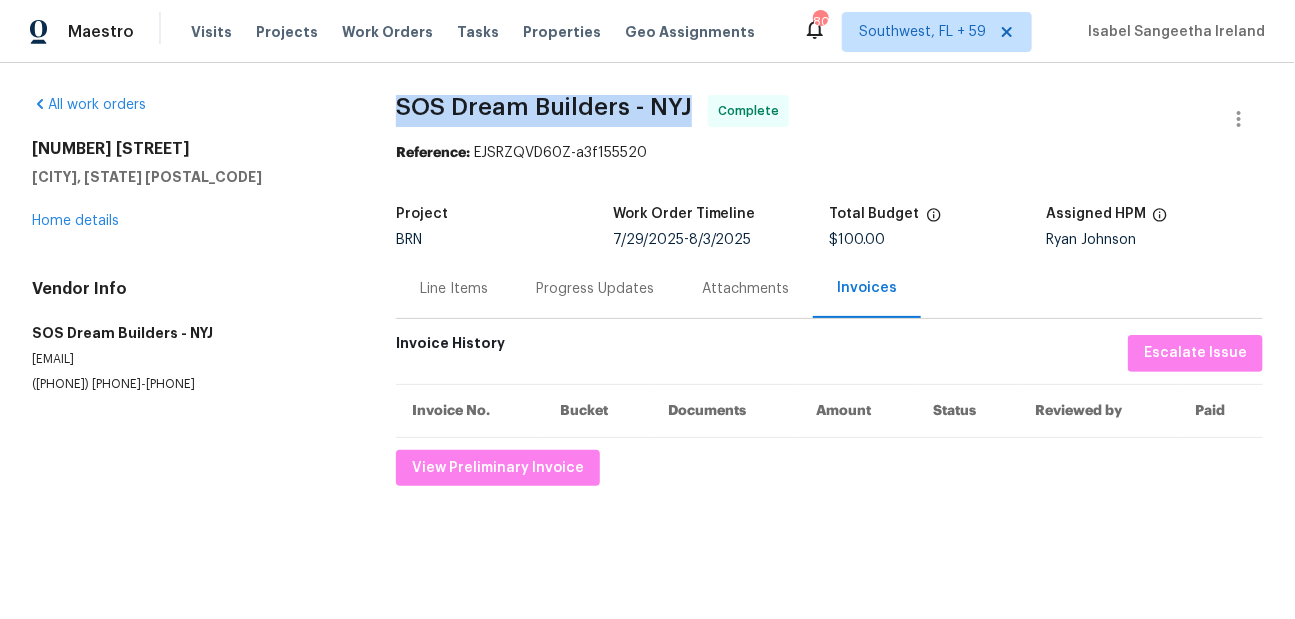 click on "SOS Dream Builders - NYJ" at bounding box center [544, 107] 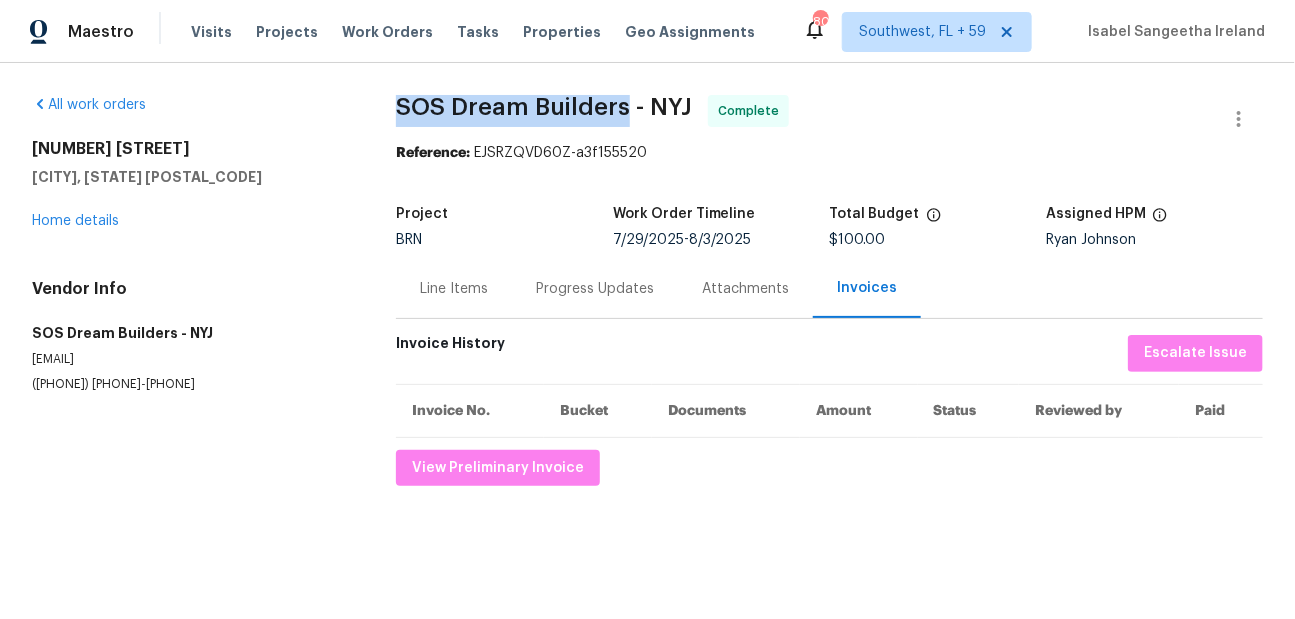 drag, startPoint x: 393, startPoint y: 99, endPoint x: 626, endPoint y: 104, distance: 233.05363 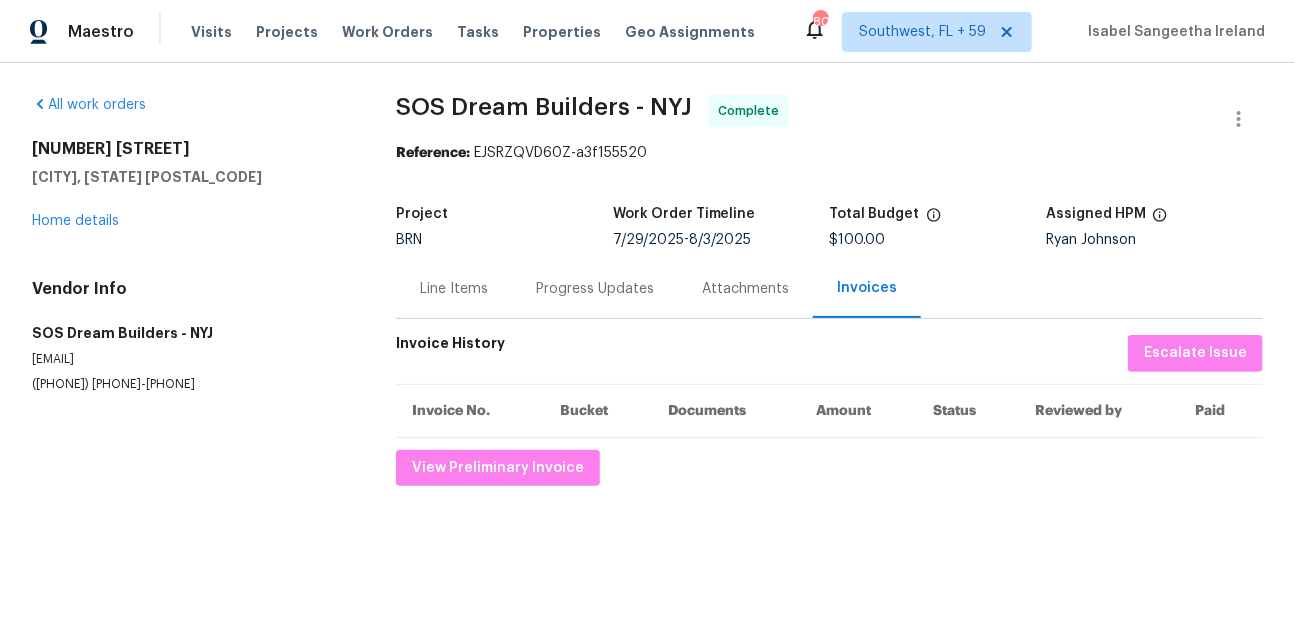 click on "Line Items" at bounding box center (454, 289) 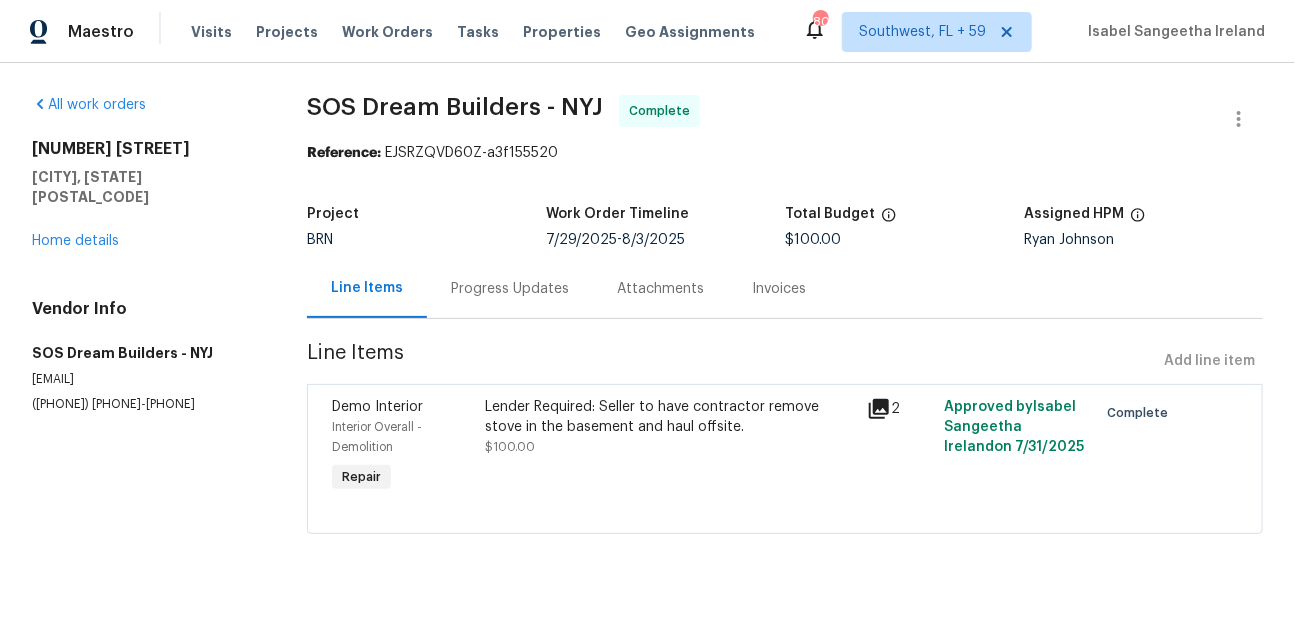click on "Lender Required: Seller to have contractor remove stove in the basement and haul offsite." at bounding box center (670, 417) 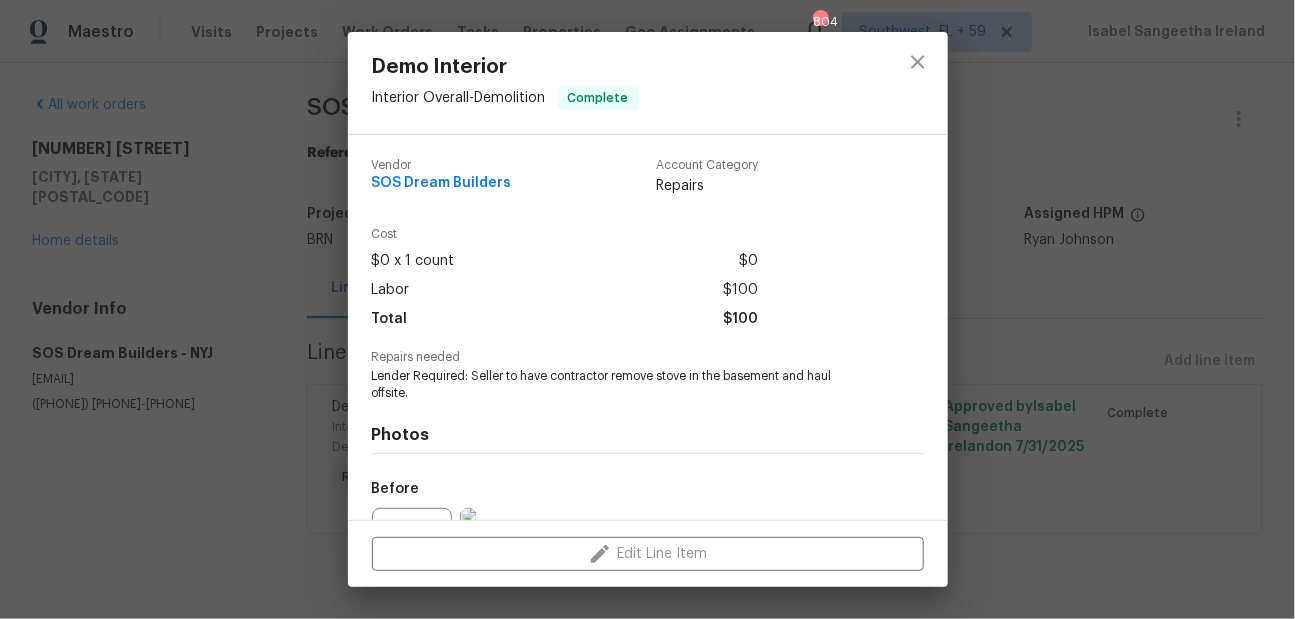click on "Lender Required: Seller to have contractor remove stove in the basement and haul offsite." at bounding box center (620, 385) 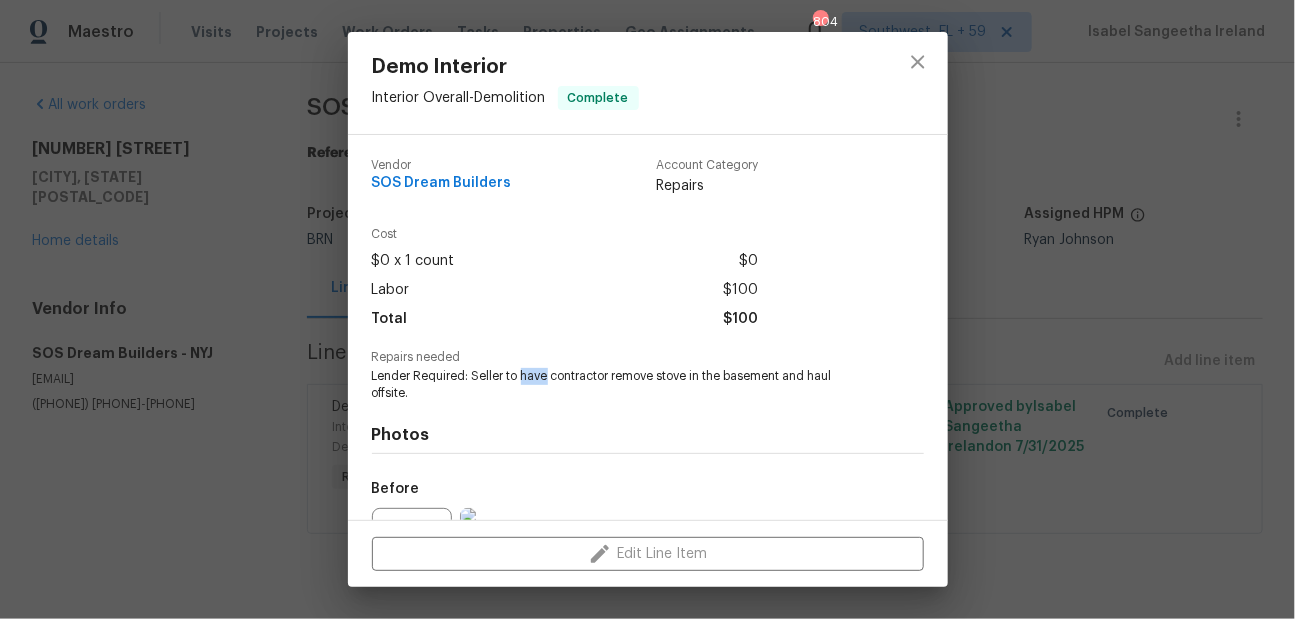 click on "Lender Required: Seller to have contractor remove stove in the basement and haul offsite." at bounding box center [620, 385] 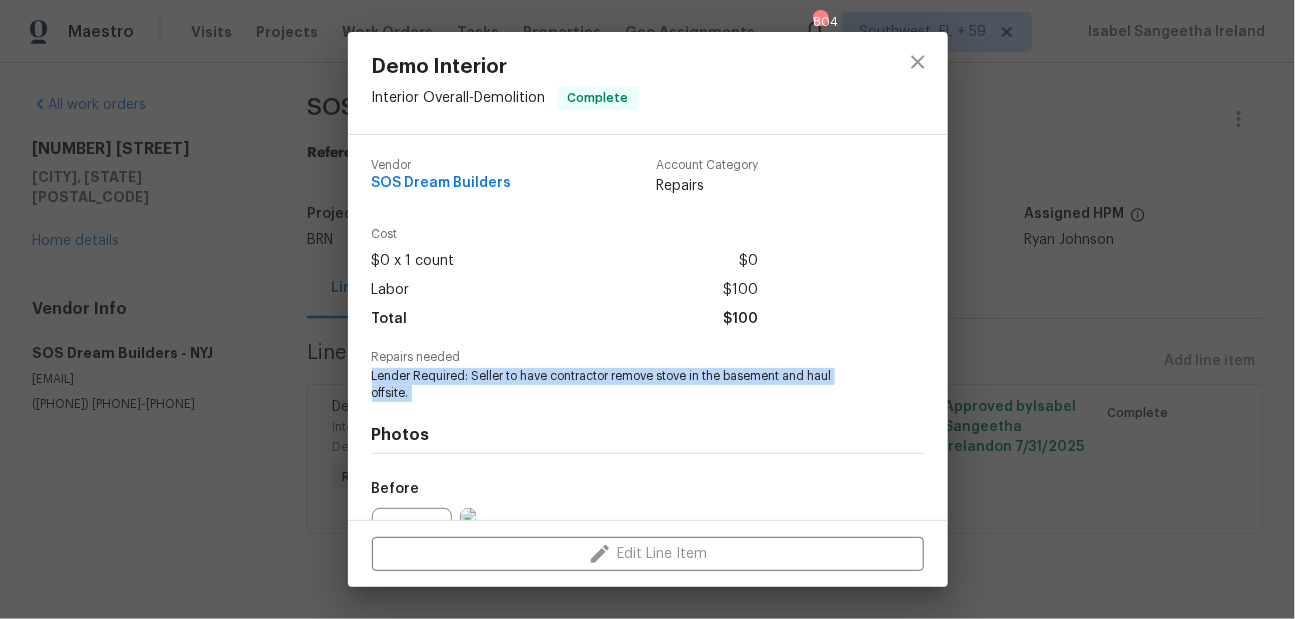 click on "Lender Required: Seller to have contractor remove stove in the basement and haul offsite." at bounding box center (620, 385) 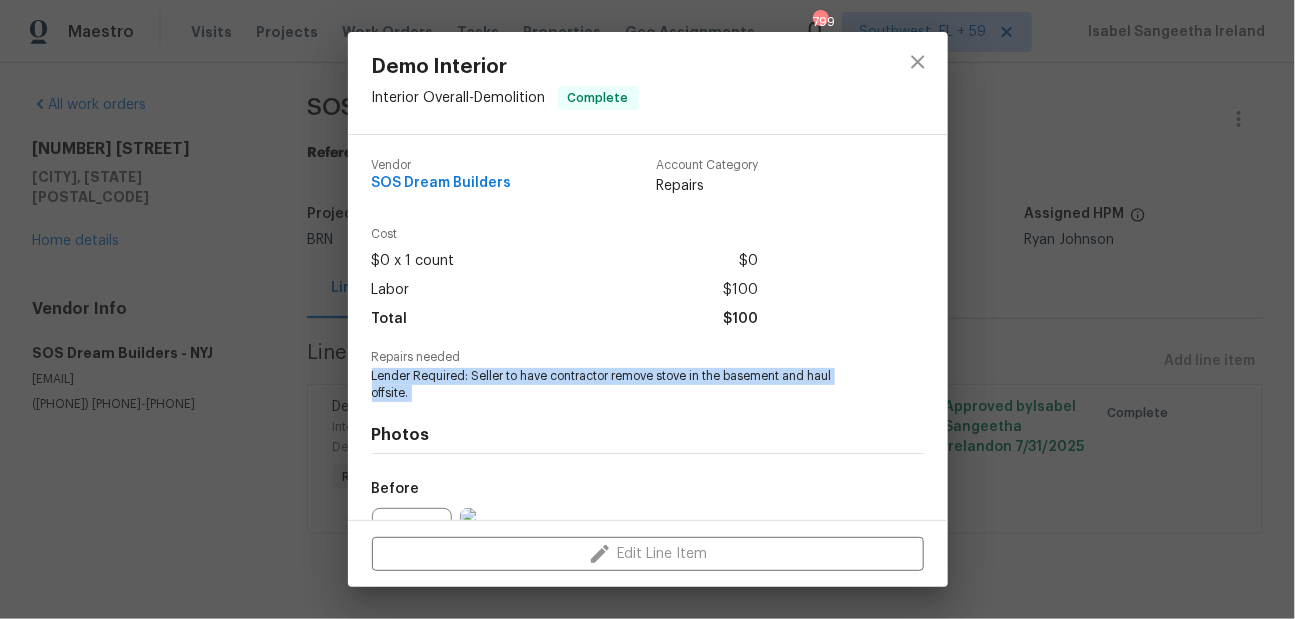 copy on "Lender Required: Seller to have contractor remove stove in the basement and haul offsite." 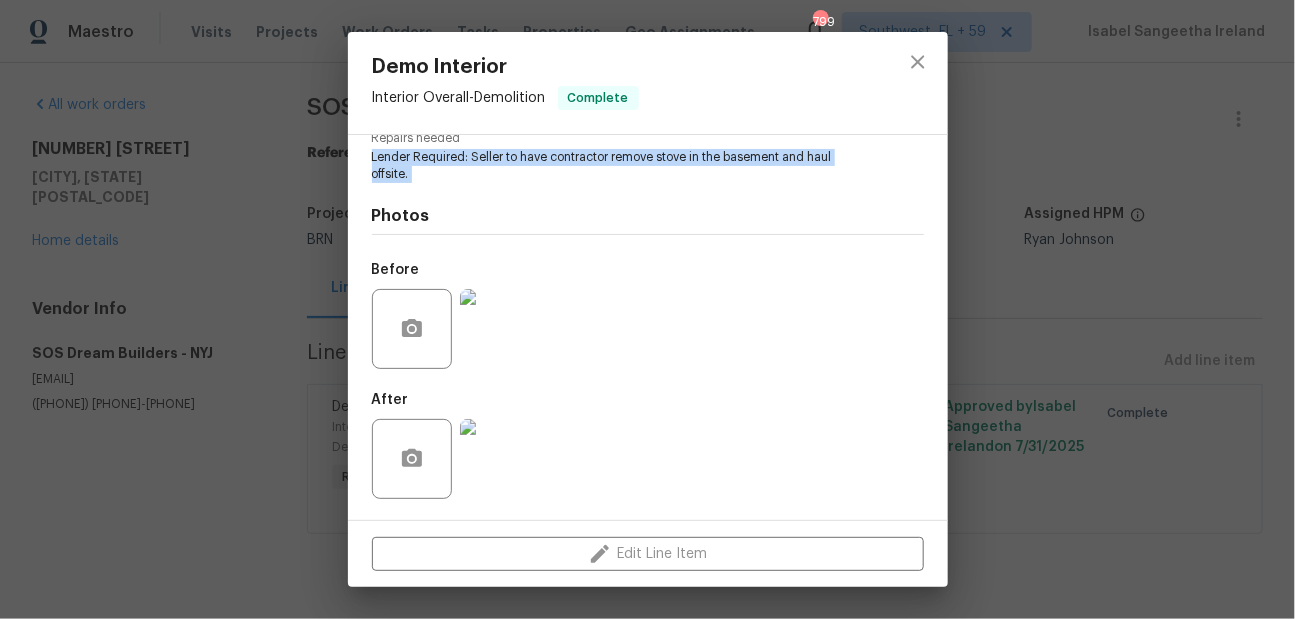 click at bounding box center (500, 329) 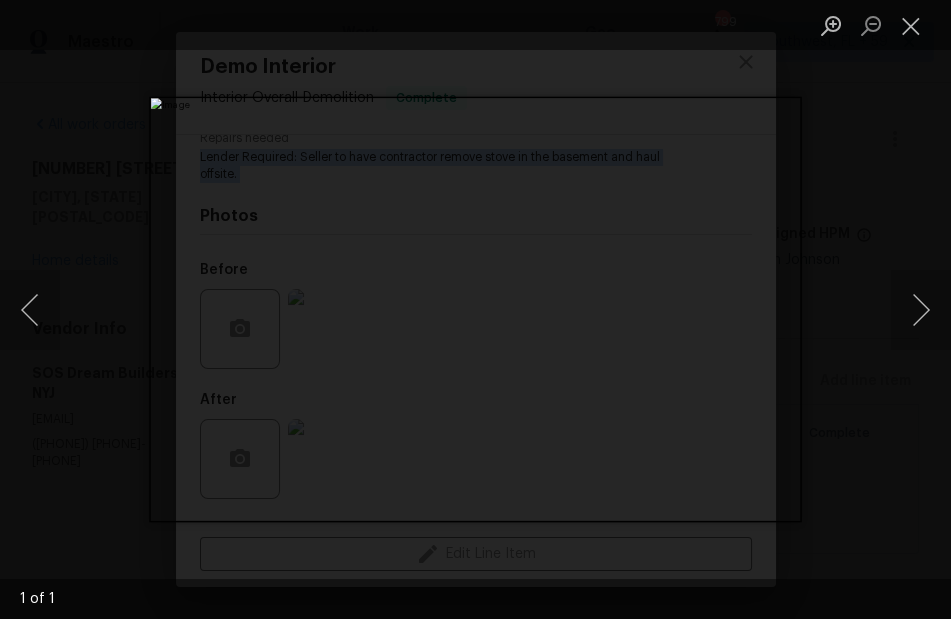 click at bounding box center [475, 309] 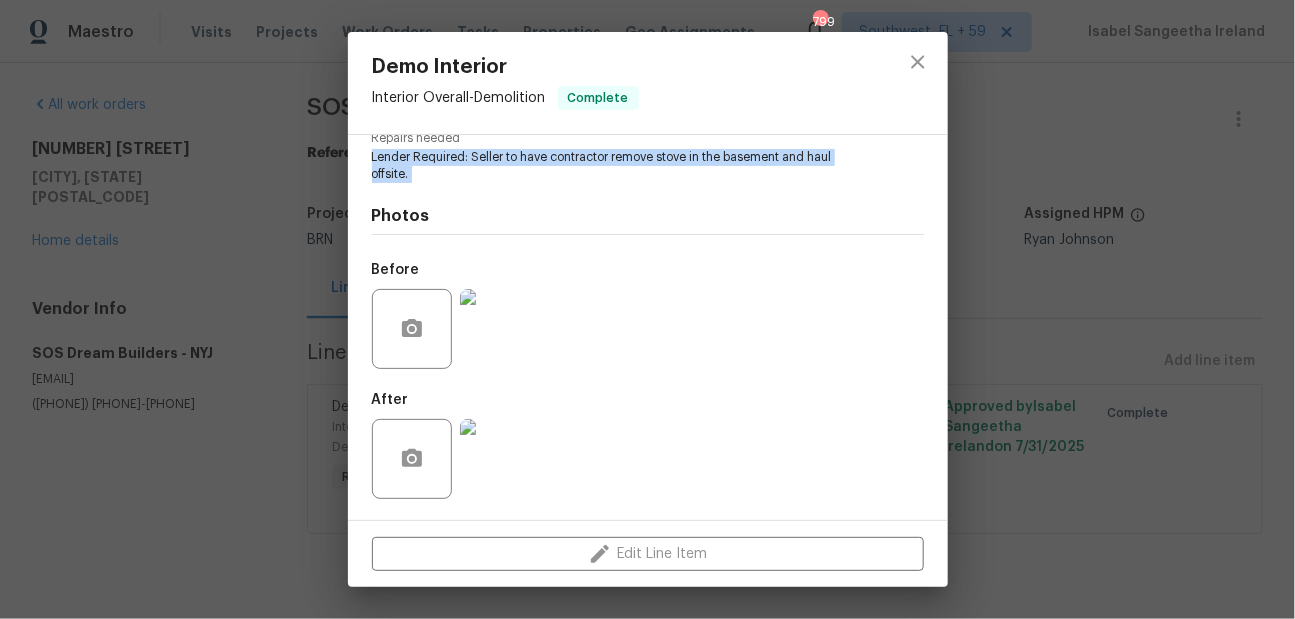 click at bounding box center (500, 459) 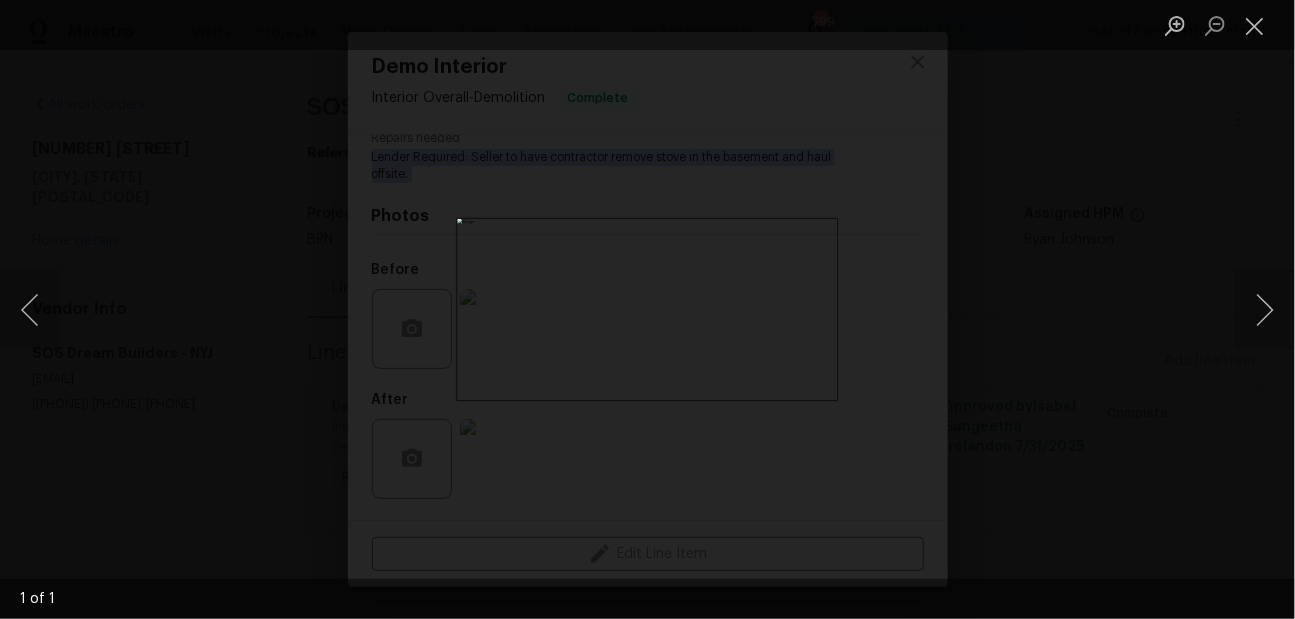 click at bounding box center (647, 309) 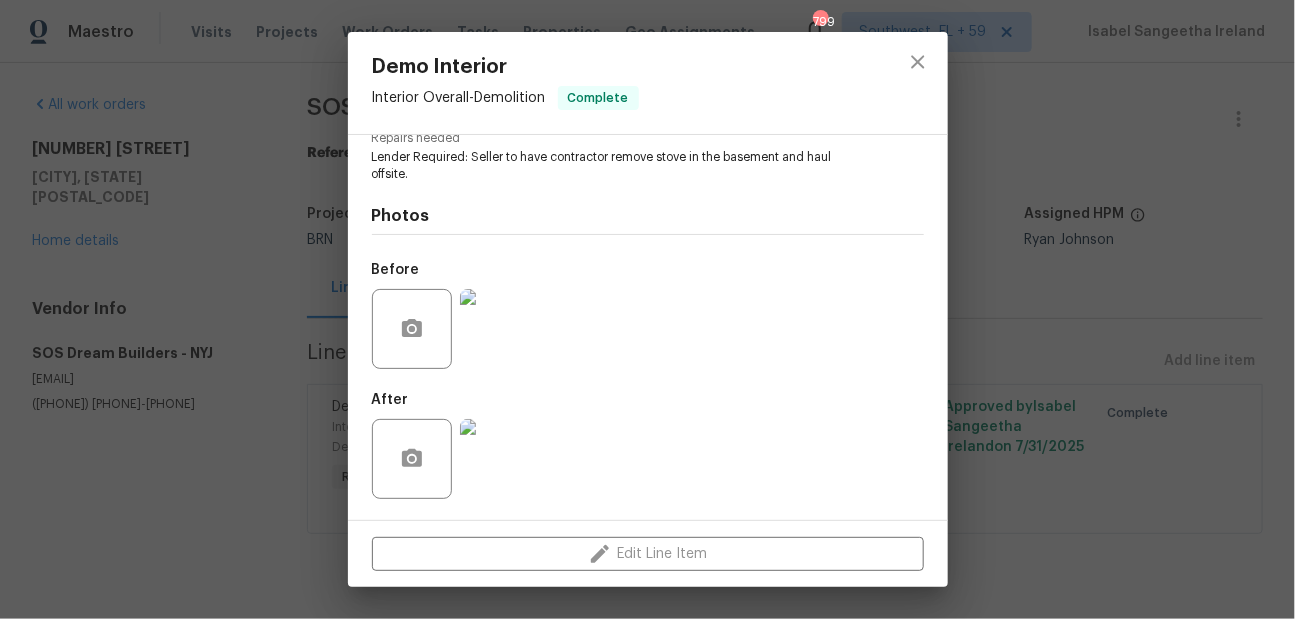 click on "Demo Interior Interior Overall  -  Demolition Complete Vendor SOS Dream Builders Account Category Repairs Cost $0 x 1 count $0 Labor $100 Total $100 Repairs needed Lender Required: Seller to have contractor remove stove in the basement and haul offsite. Photos Before After  Edit Line Item" at bounding box center [647, 309] 